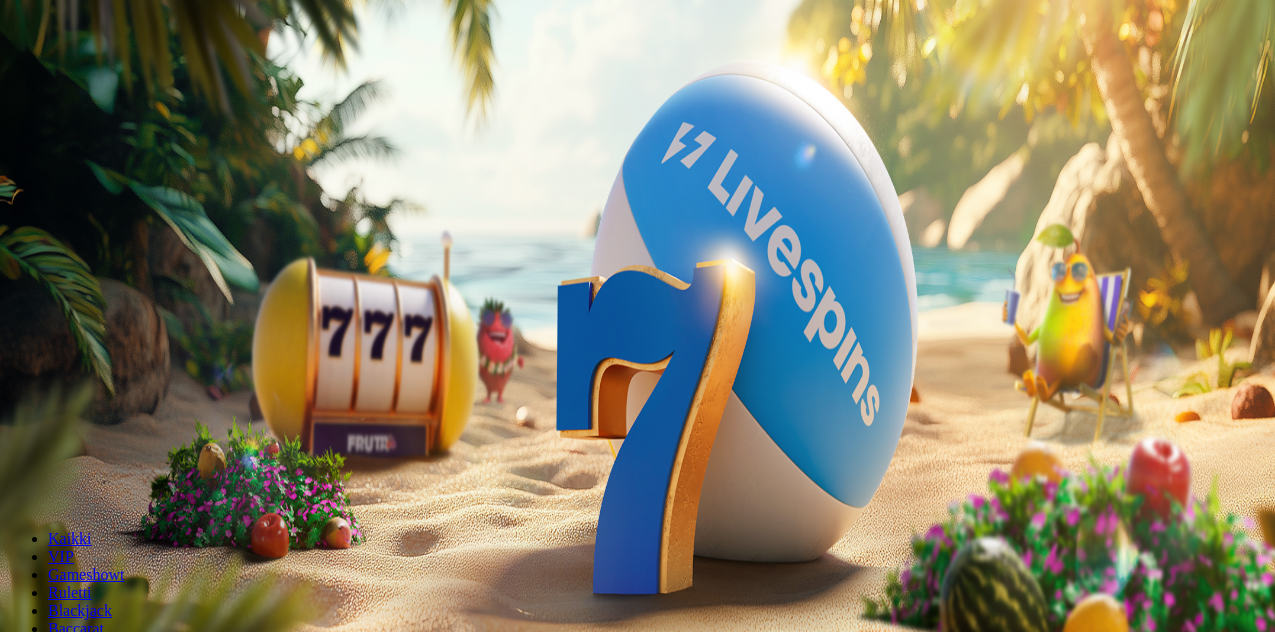 scroll, scrollTop: 0, scrollLeft: 0, axis: both 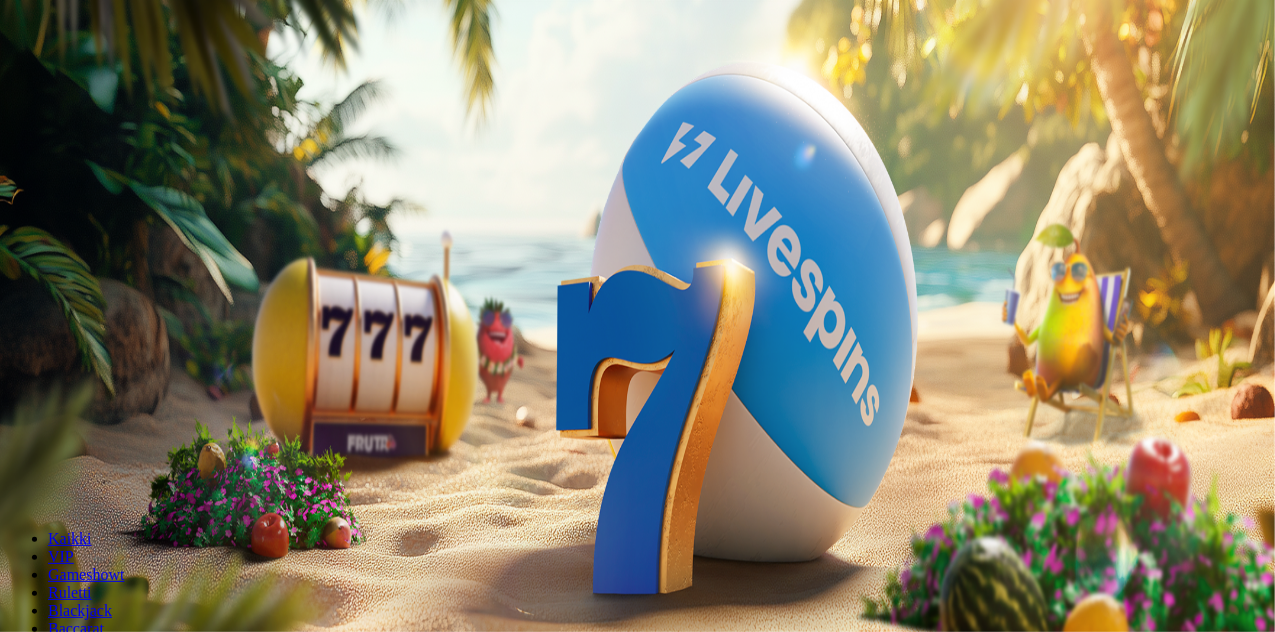 click on "Ymmärrän" at bounding box center (151, 5407) 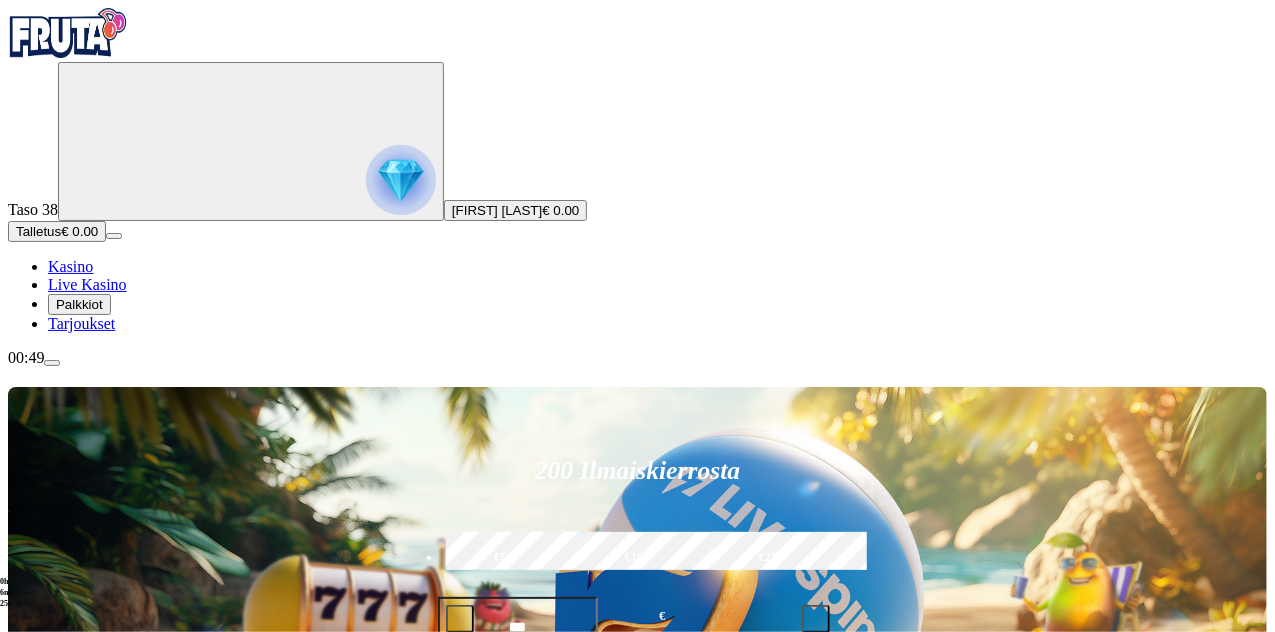 click at bounding box center (52, 363) 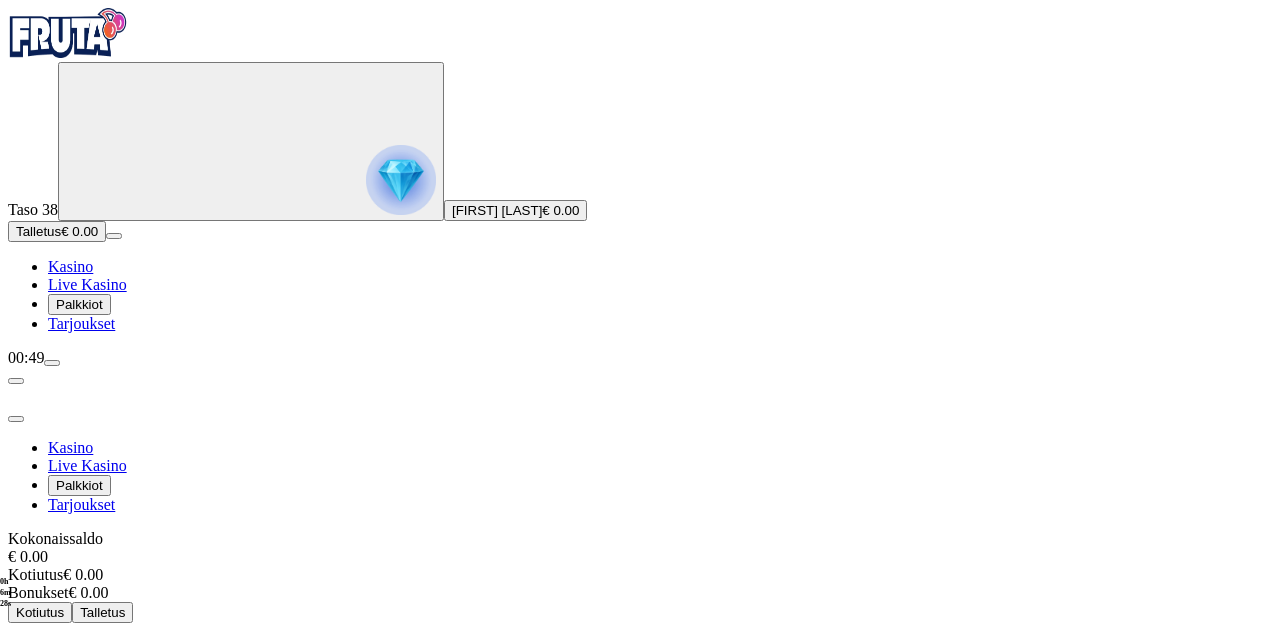 click on "Rajoitukset" at bounding box center [89, 754] 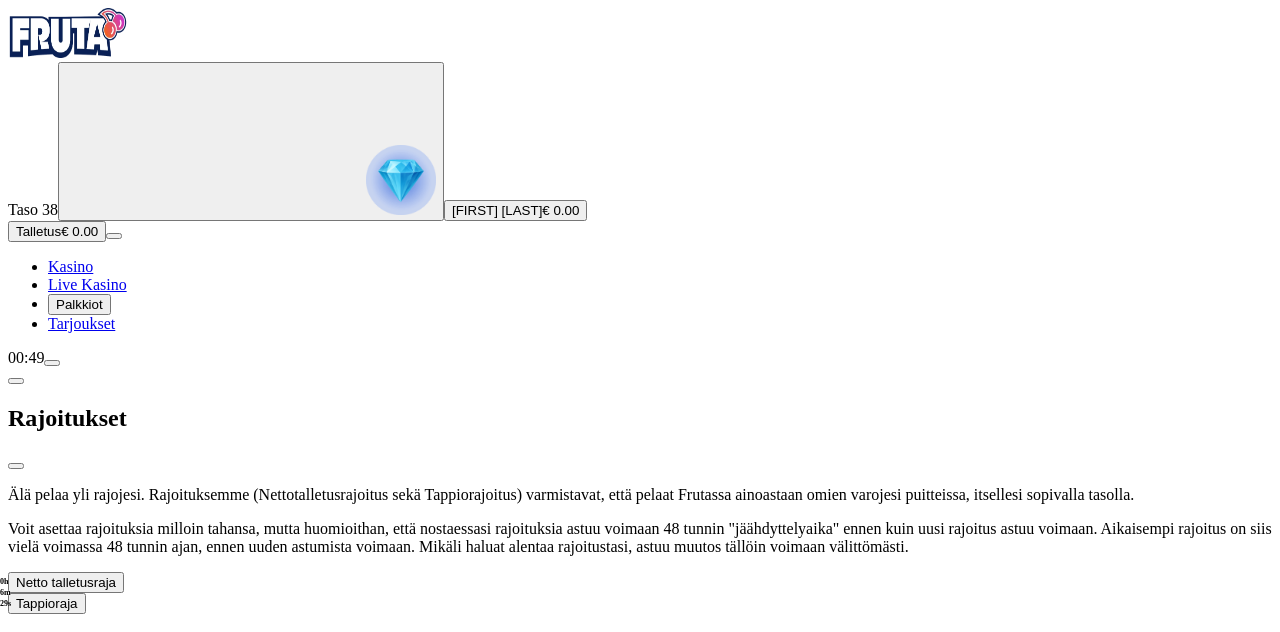 click on "Netto talletusraja" at bounding box center [66, 582] 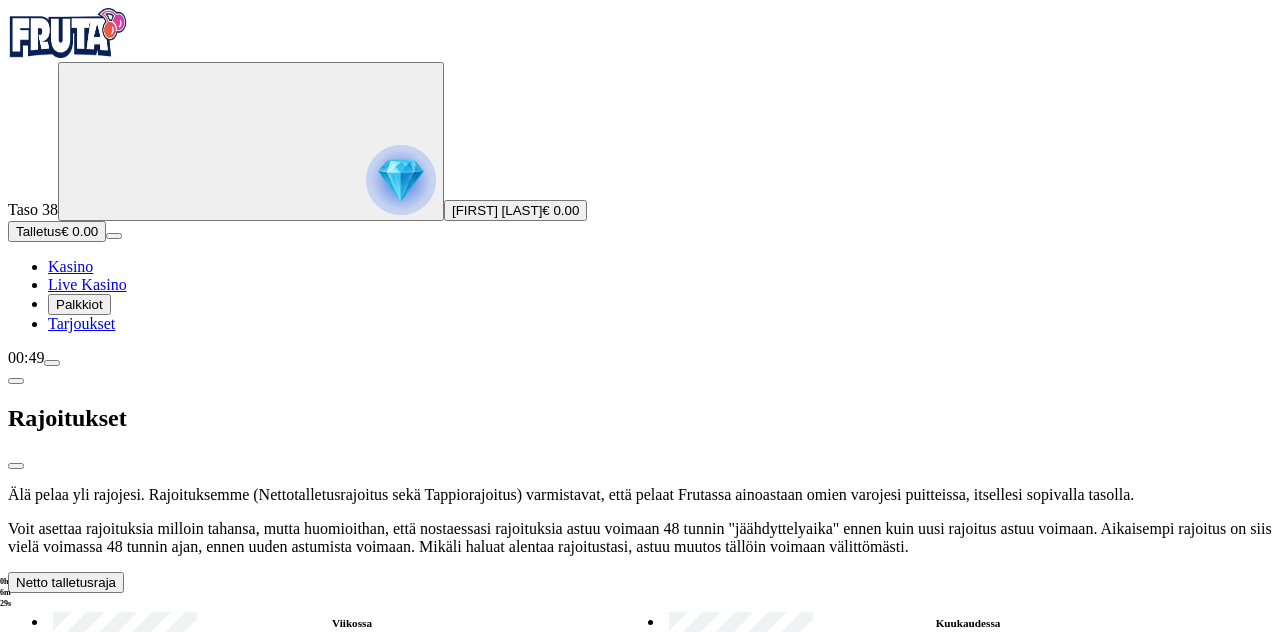 scroll, scrollTop: 38, scrollLeft: 0, axis: vertical 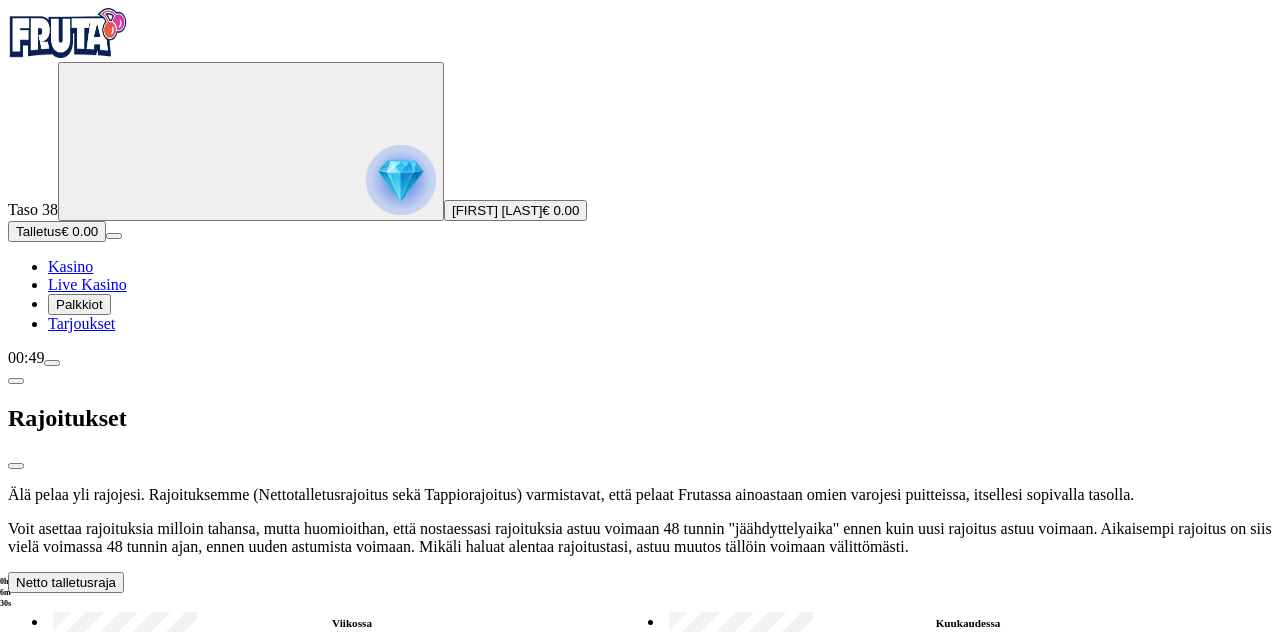 click on "Kuukaudessa" at bounding box center (968, 623) 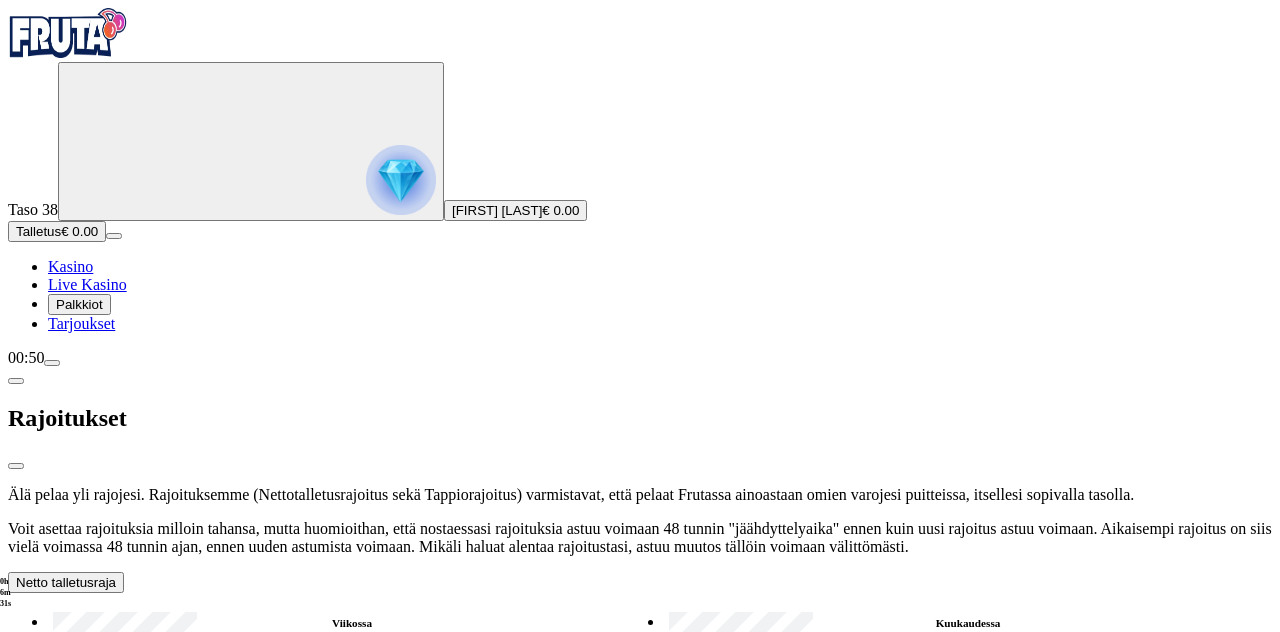 scroll, scrollTop: 138, scrollLeft: 0, axis: vertical 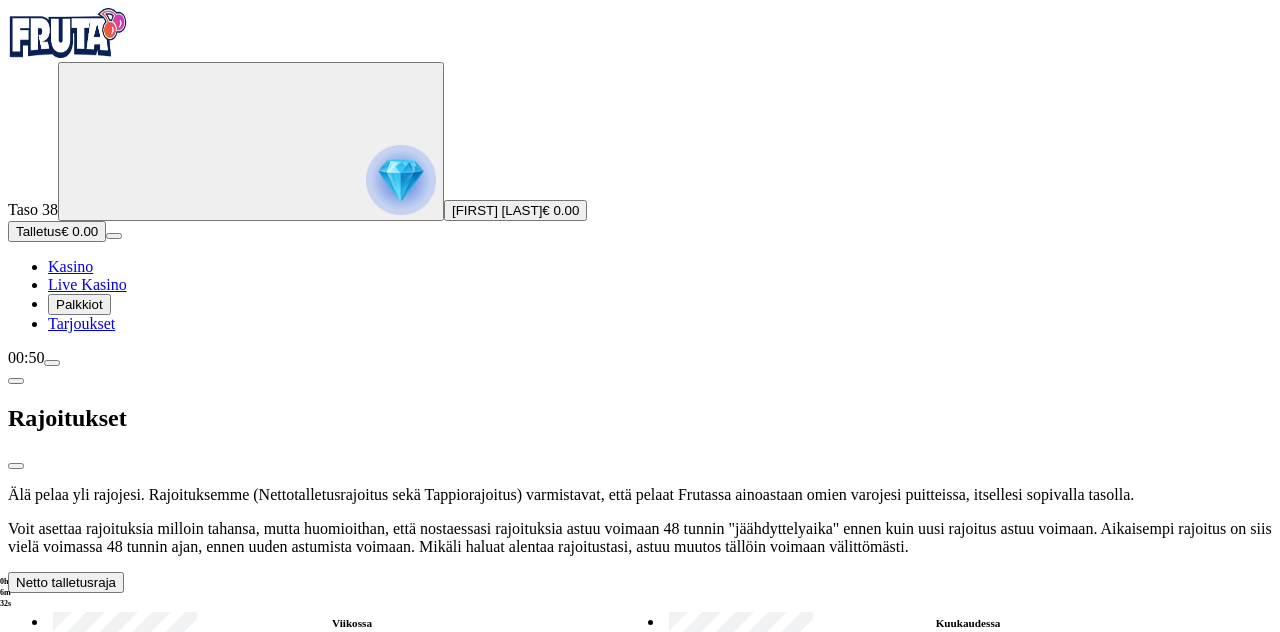 click at bounding box center [79, 751] 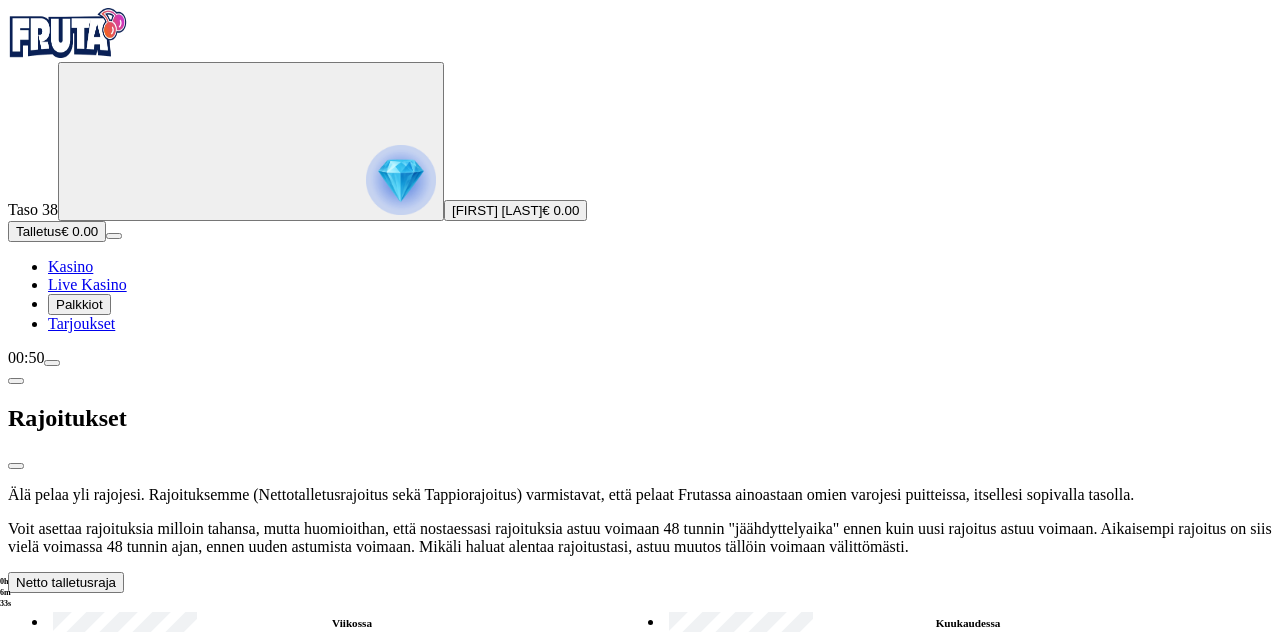 type on "*" 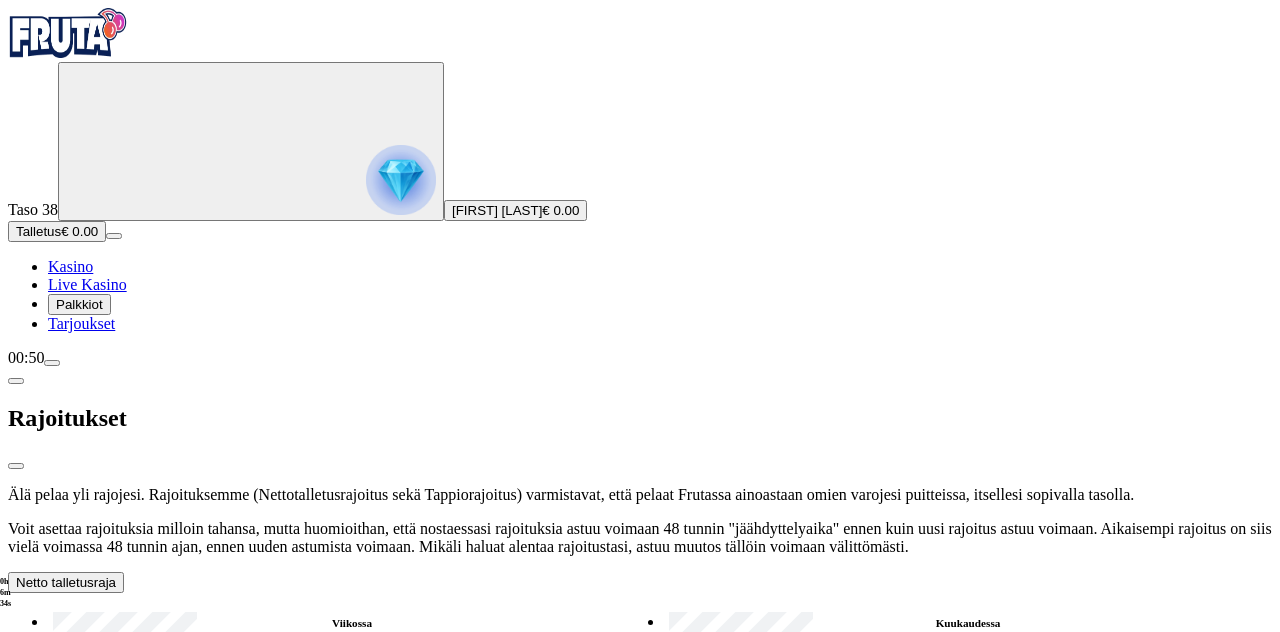 type 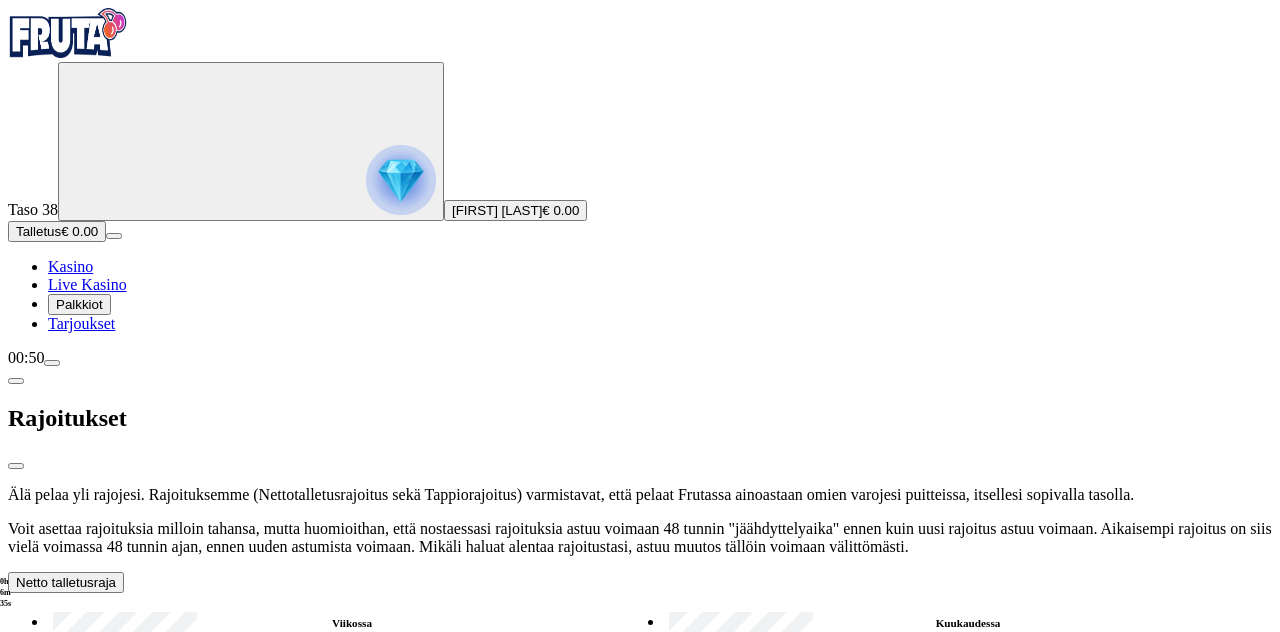 click on "Netto talletusraja" at bounding box center (66, 582) 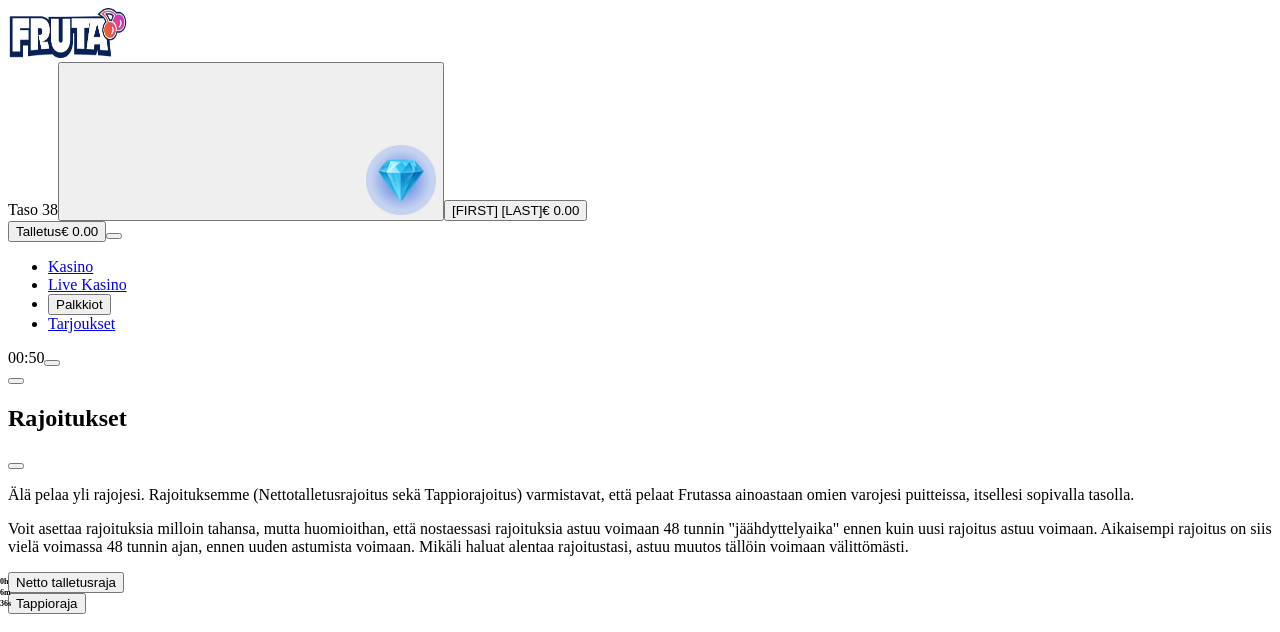 click on "Älä pelaa yli rajojesi. Rajoituksemme (Nettotalletusrajoitus sekä Tappiorajoitus) varmistavat, että pelaat Frutassa ainoastaan omien varojesi puitteissa, itsellesi sopivalla tasolla. Voit asettaa rajoituksia milloin tahansa, mutta huomioithan, että nostaessasi rajoituksia astuu voimaan 48 tunnin "jäähdyttelyaika" ennen kuin uusi rajoitus astuu voimaan. Aikaisempi rajoitus on siis vielä voimassa 48 tunnin ajan, ennen uuden astumista voimaan. Mikäli haluat alentaa rajoitustasi, astuu muutos tällöin voimaan välittömästi. Netto talletusraja Tappioraja" at bounding box center [640, 550] 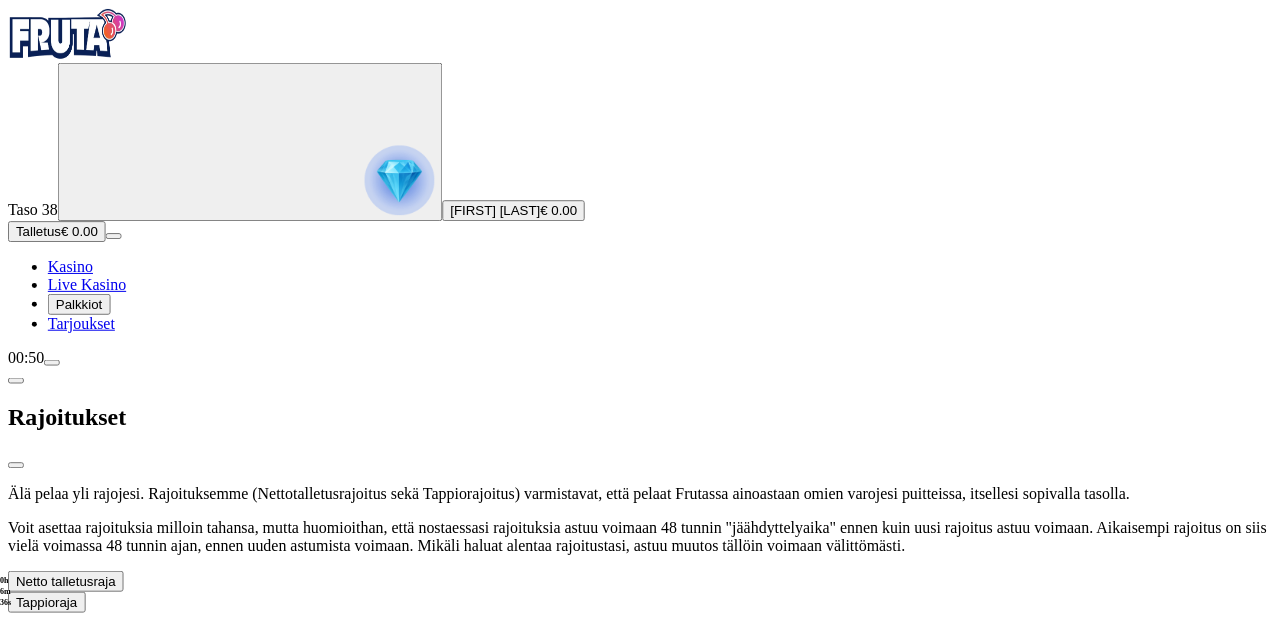 scroll, scrollTop: 211, scrollLeft: 0, axis: vertical 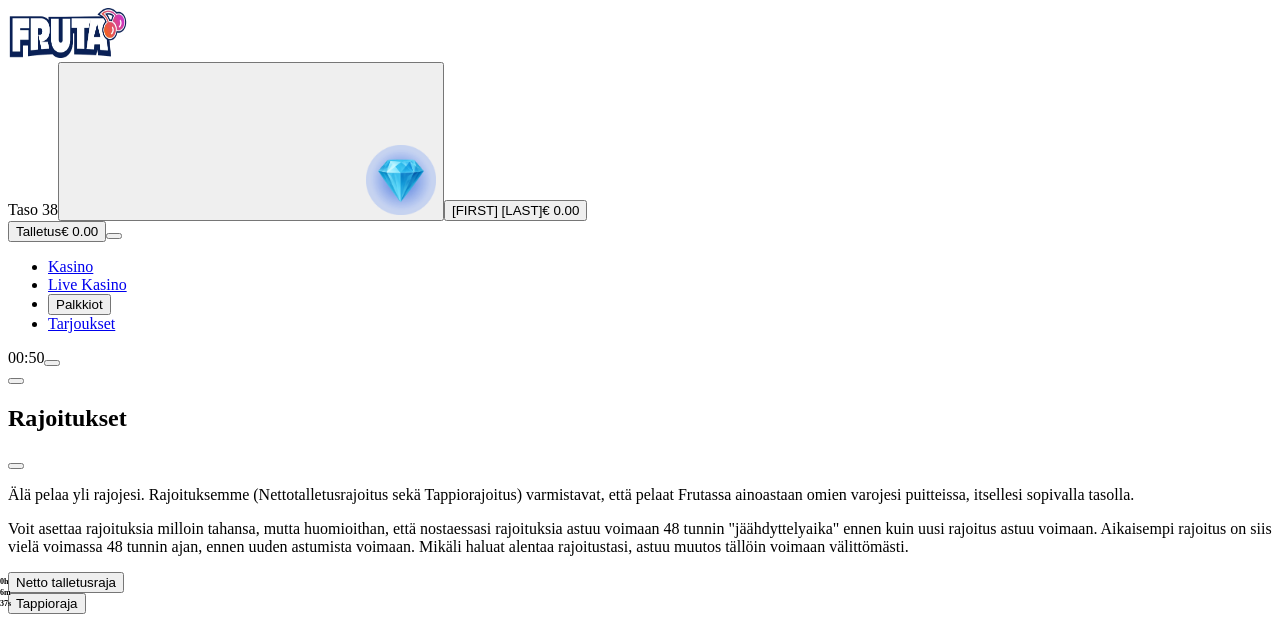 click on "Viikossa" at bounding box center (660, 644) 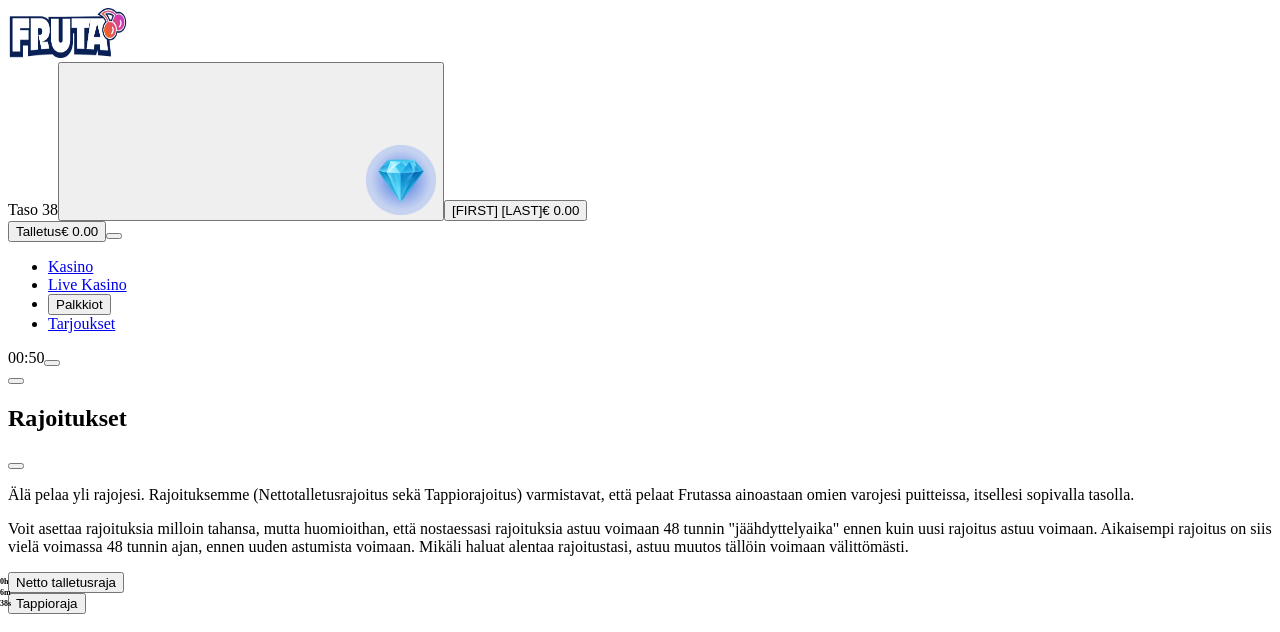 click on "Viikossa" at bounding box center [660, 644] 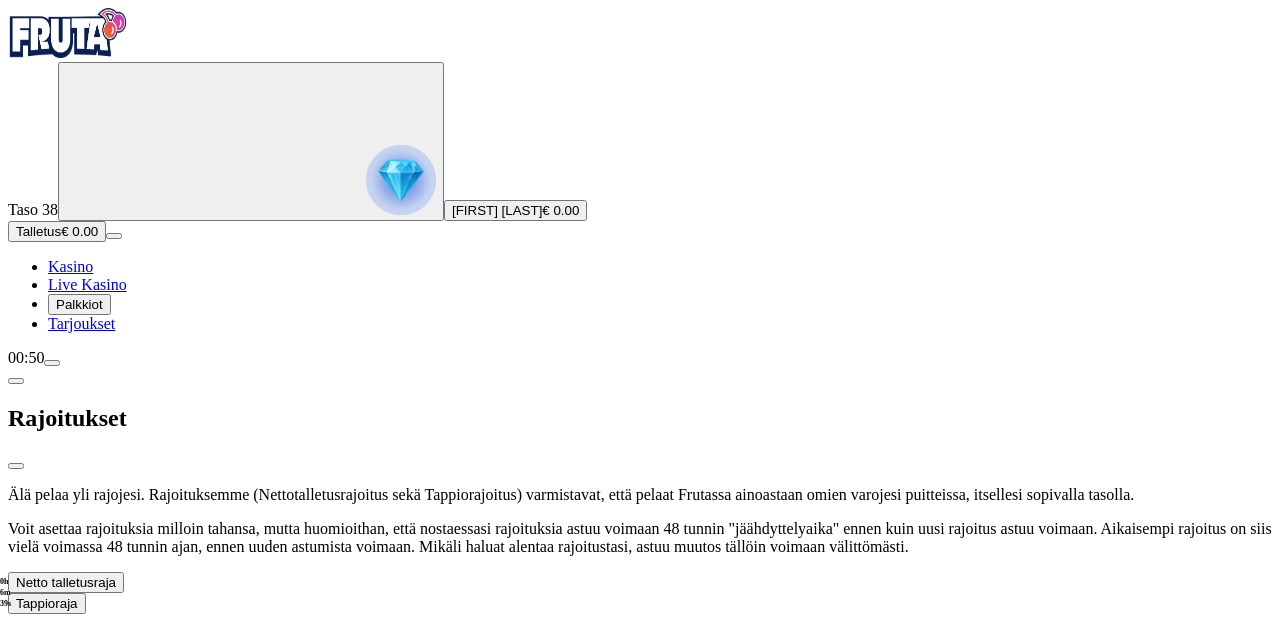 click at bounding box center (16, 466) 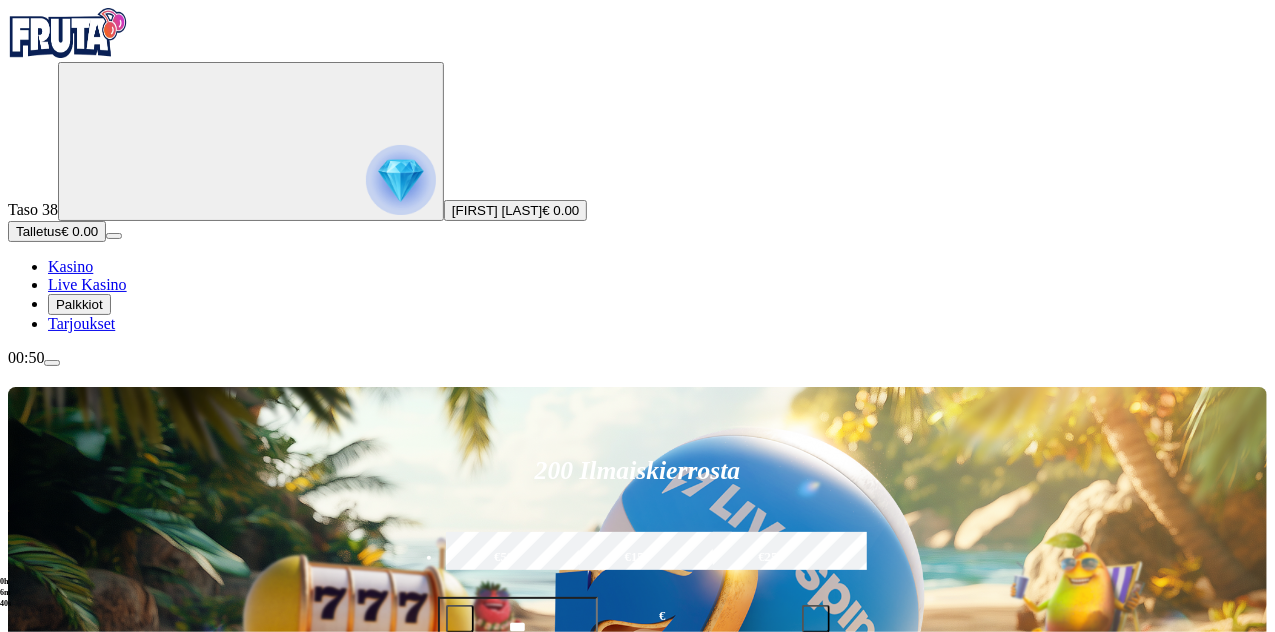 click on "Talletus" at bounding box center [38, 231] 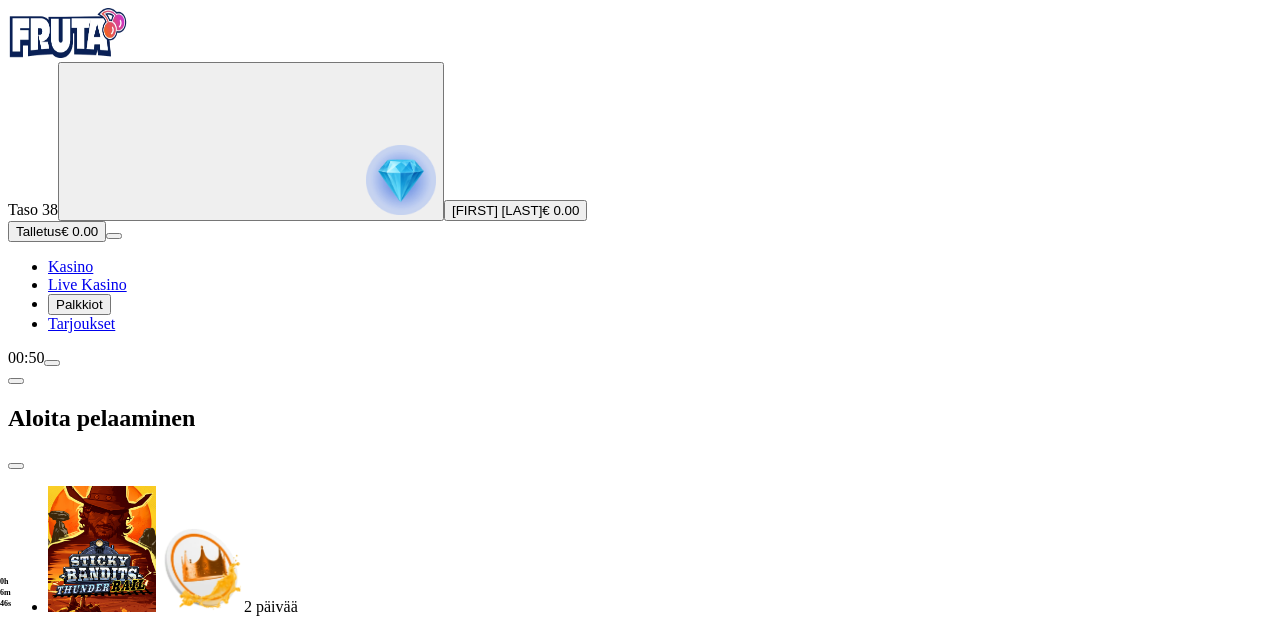 drag, startPoint x: 369, startPoint y: 422, endPoint x: 1, endPoint y: 346, distance: 375.7659 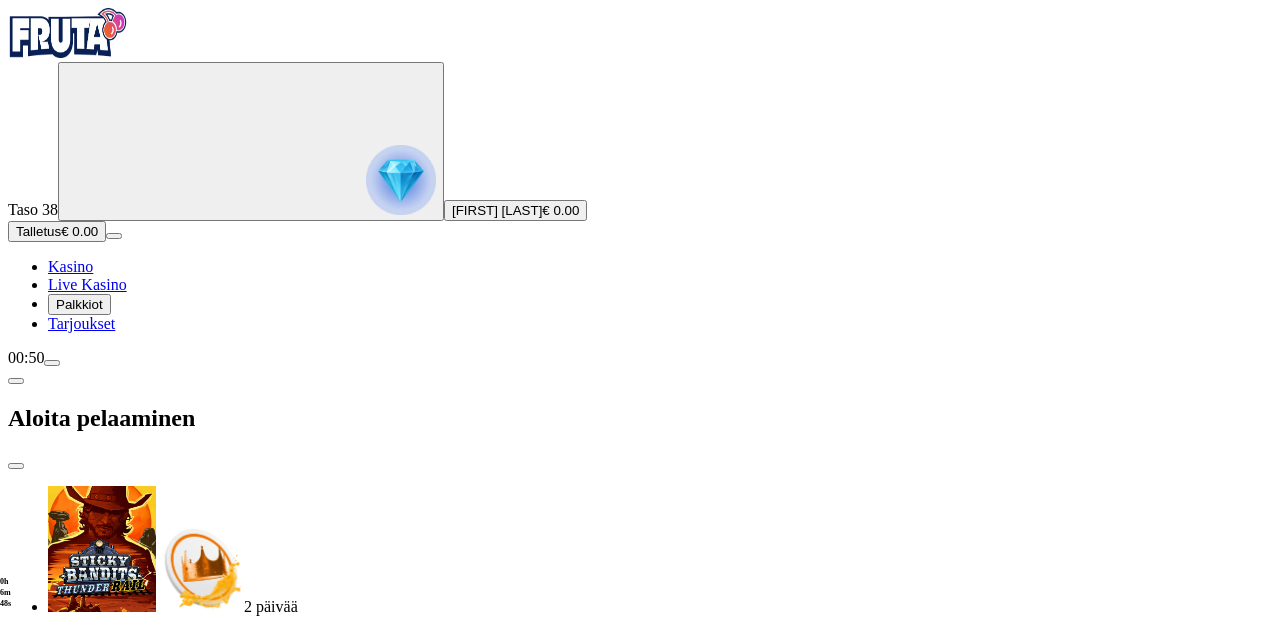 type on "**" 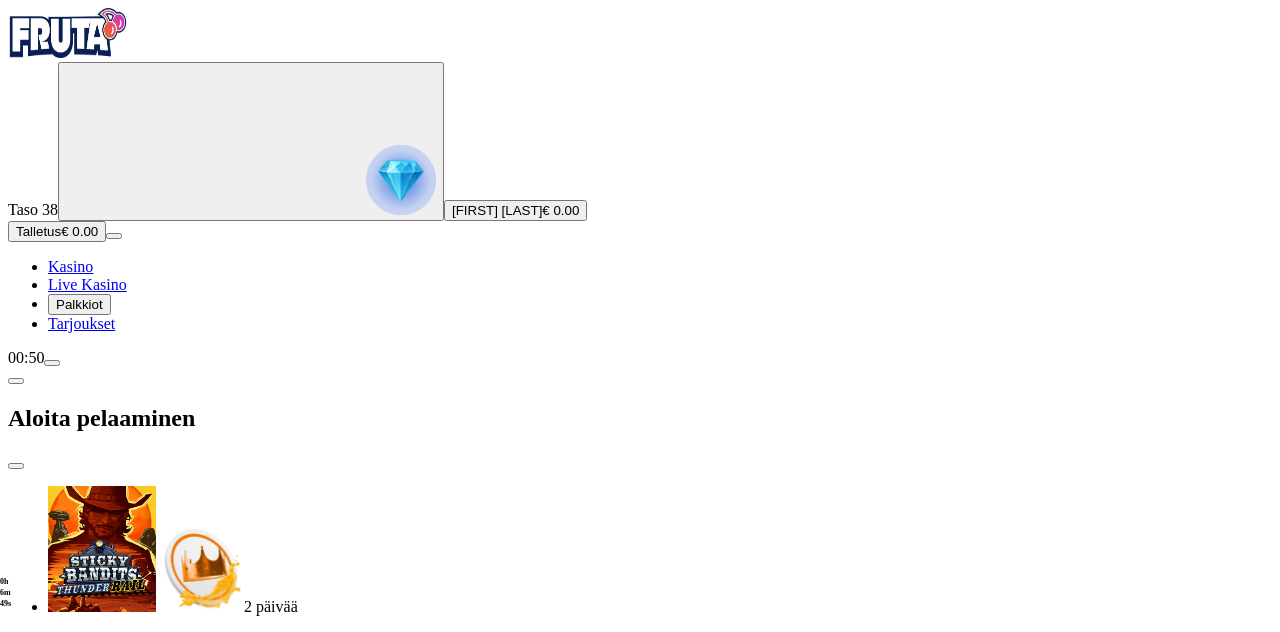 click on "TALLETA JA PELAA" at bounding box center (640, 1909) 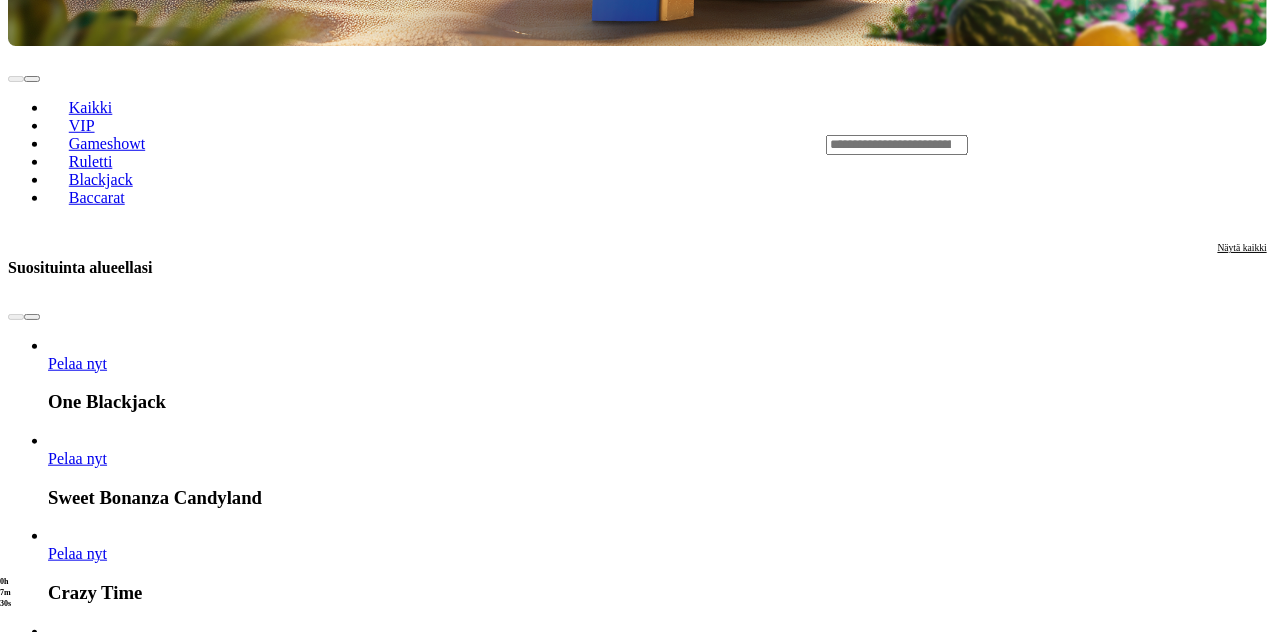 scroll, scrollTop: 900, scrollLeft: 0, axis: vertical 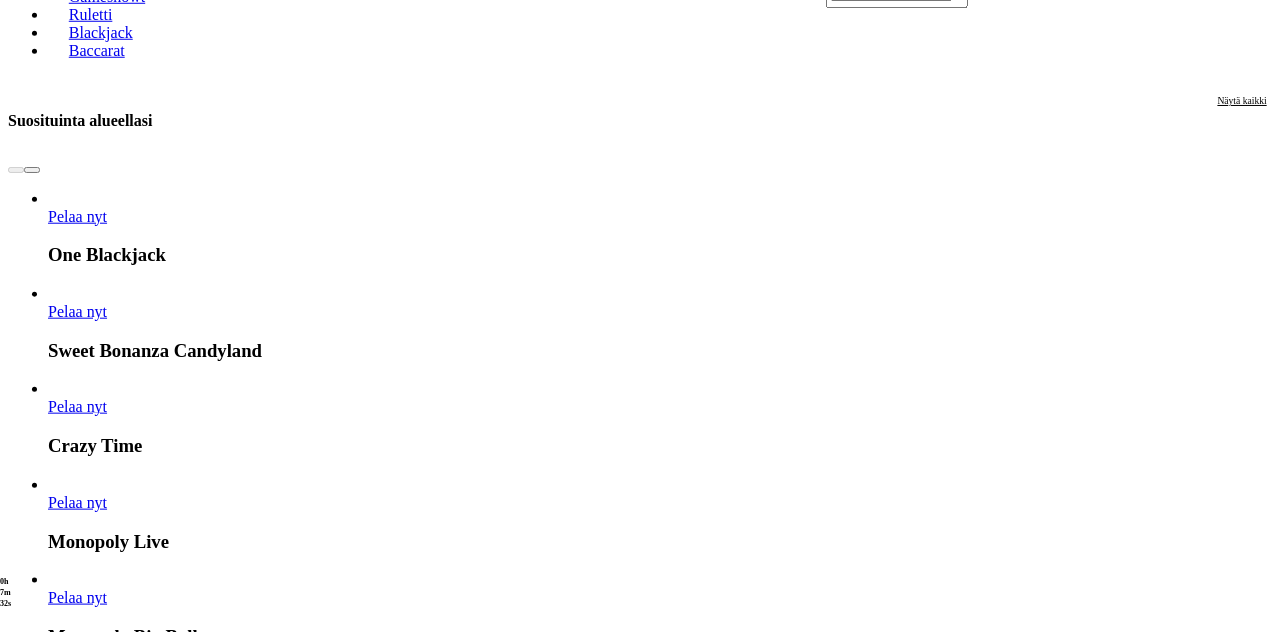 click on "Kasino" at bounding box center (70, -634) 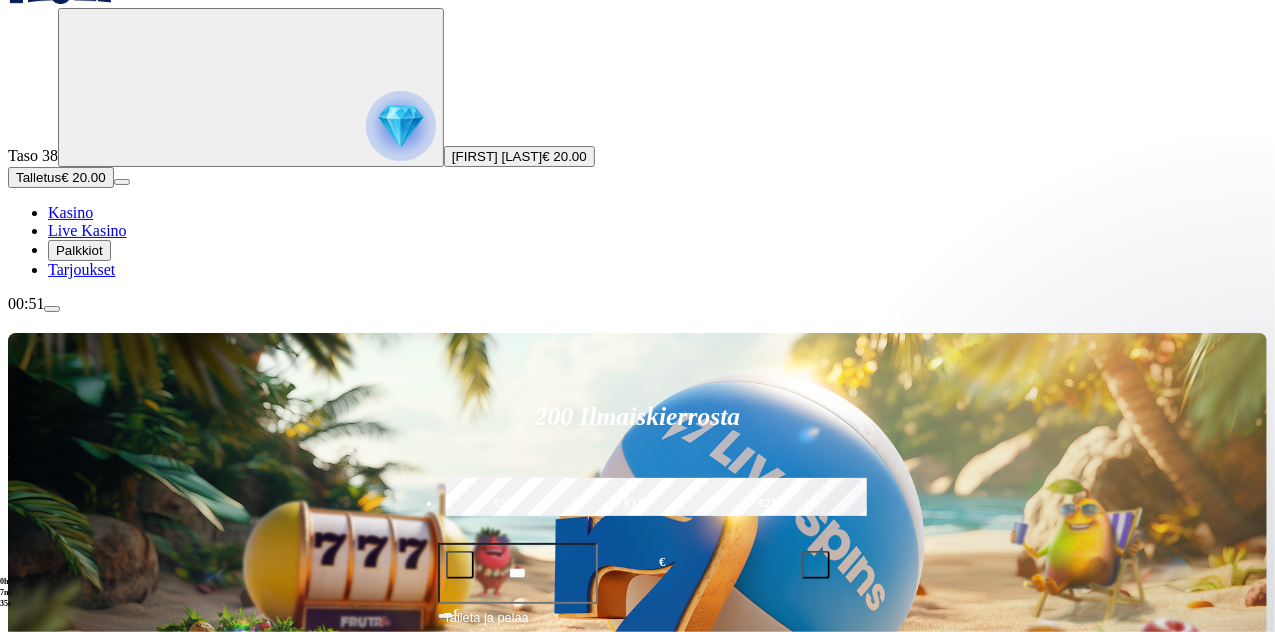 scroll, scrollTop: 100, scrollLeft: 0, axis: vertical 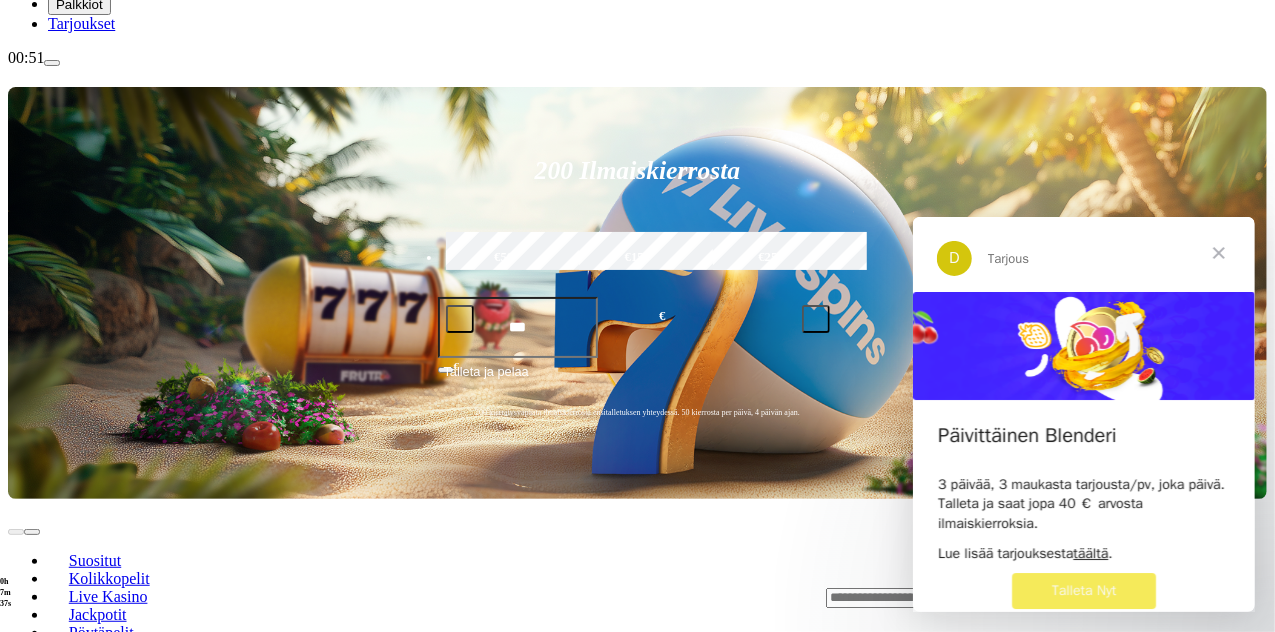 click at bounding box center (1218, 252) 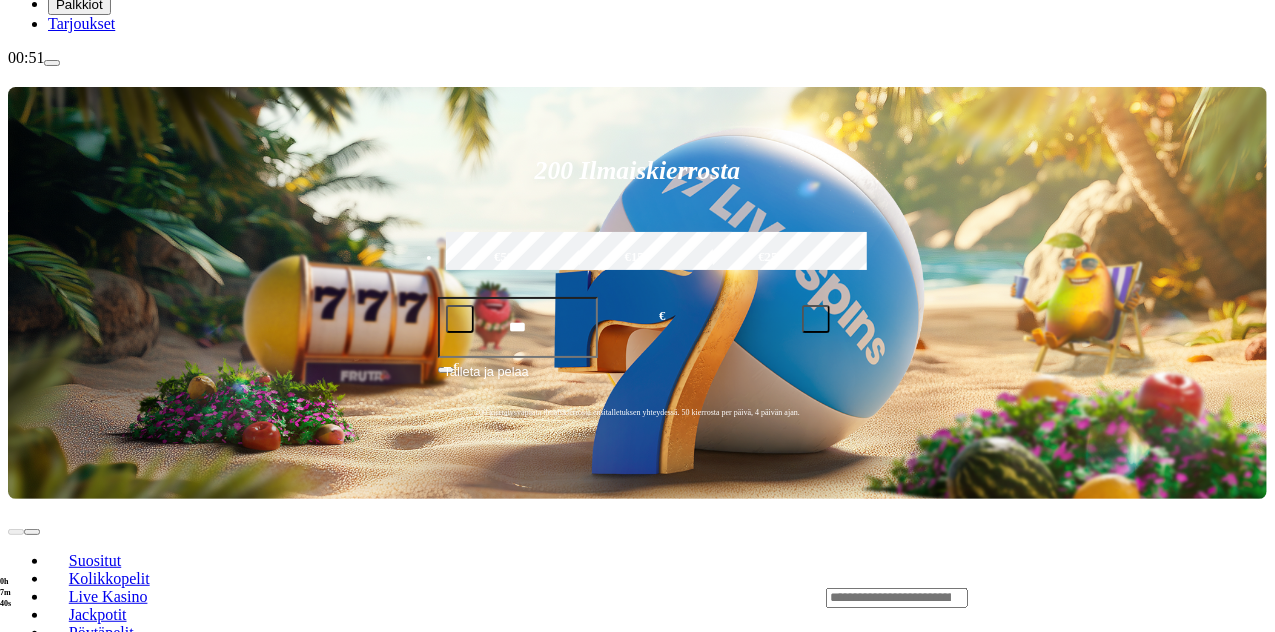 click on "Pelaa nyt" at bounding box center [77, 1197] 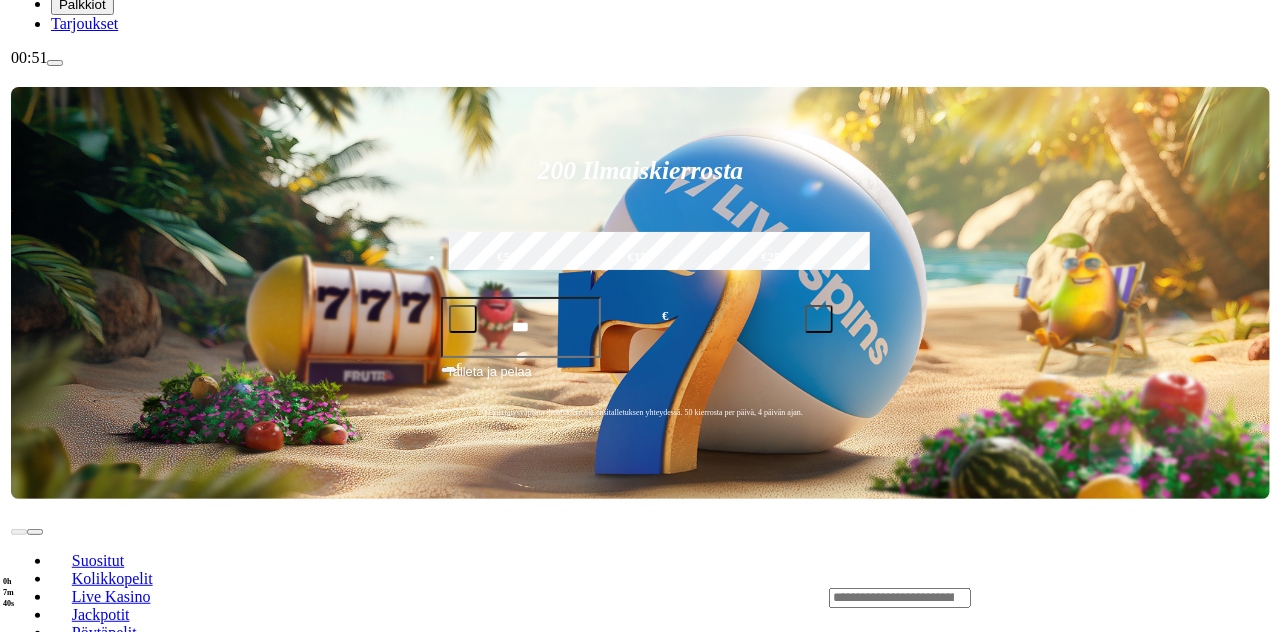 scroll, scrollTop: 0, scrollLeft: 0, axis: both 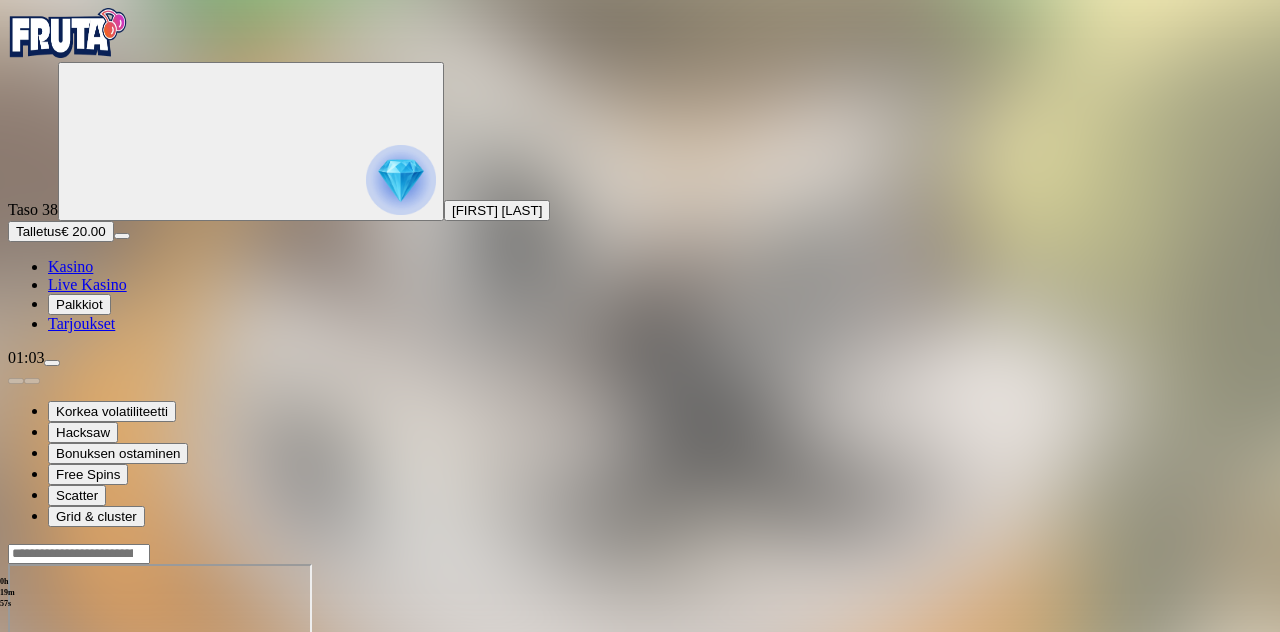 click on "Talletus" at bounding box center [38, 231] 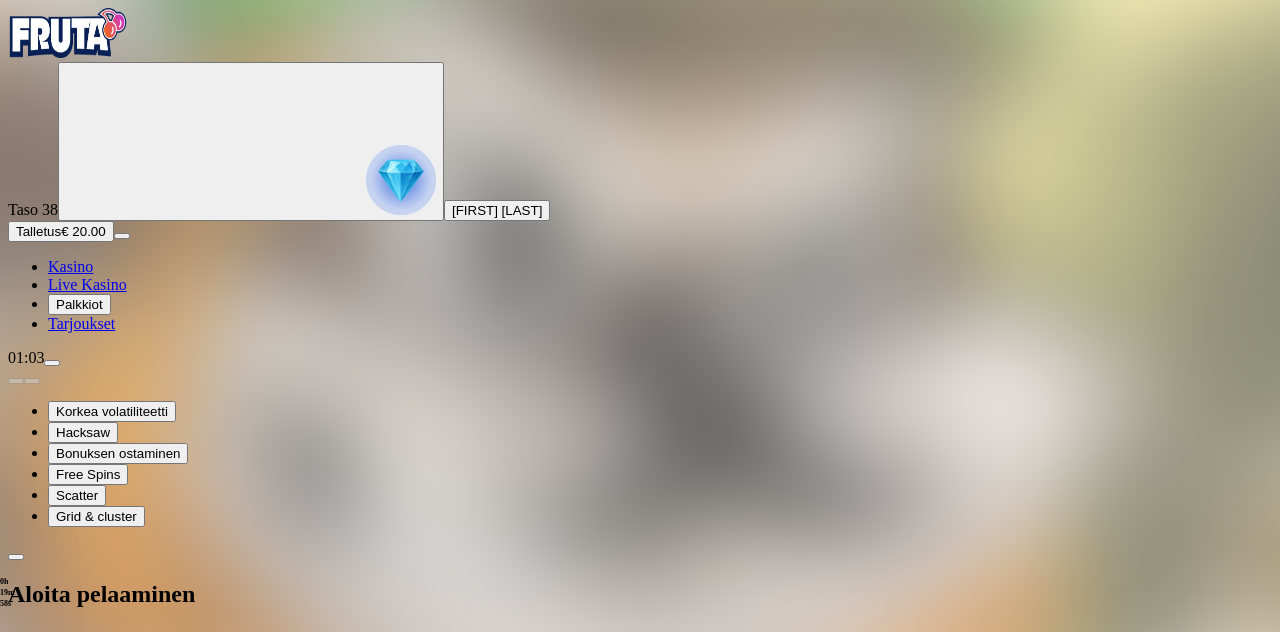 drag, startPoint x: 253, startPoint y: 461, endPoint x: 176, endPoint y: 445, distance: 78.64477 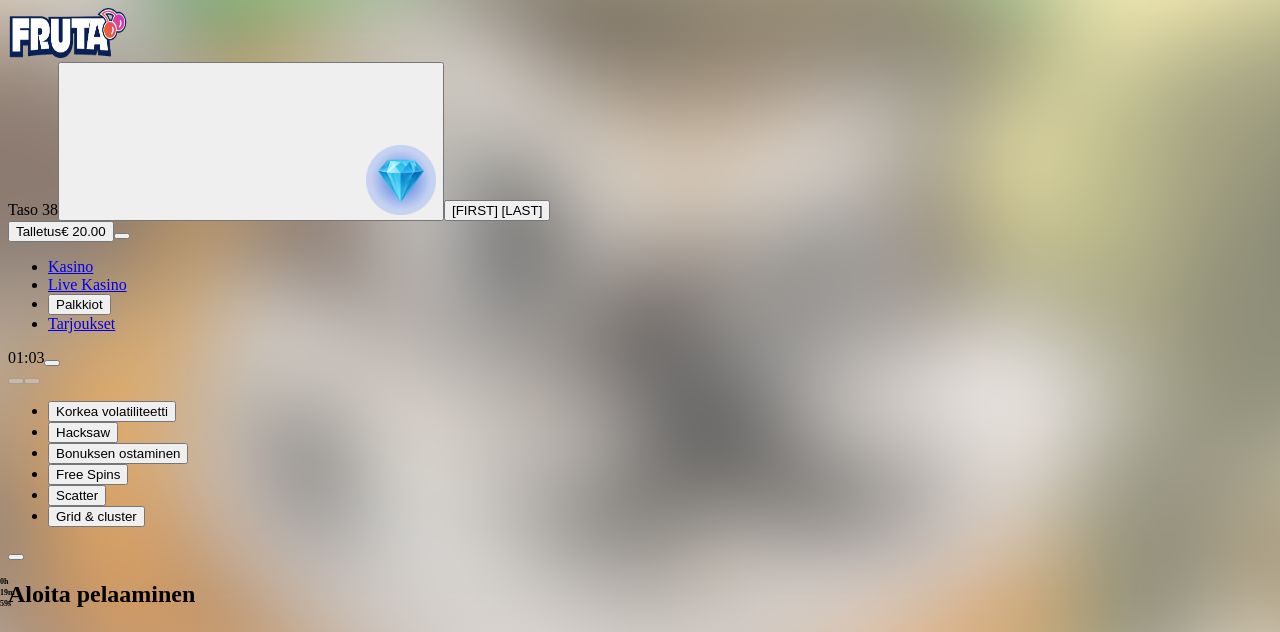 drag, startPoint x: 315, startPoint y: 450, endPoint x: 300, endPoint y: 445, distance: 15.811388 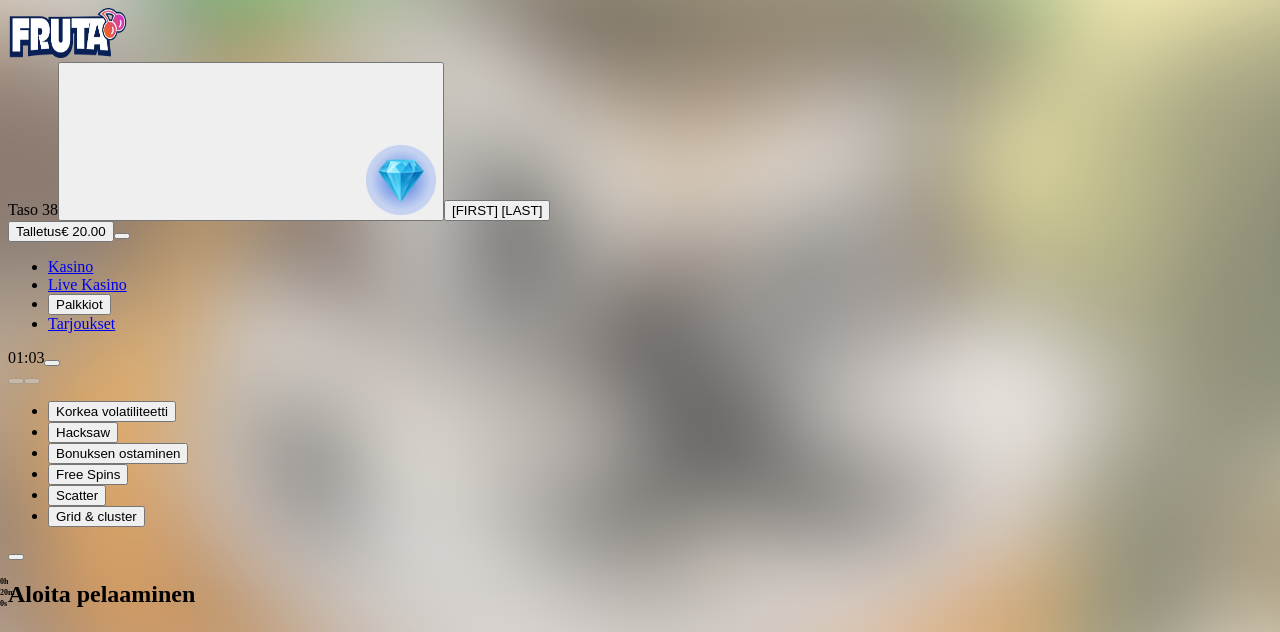 drag, startPoint x: 302, startPoint y: 438, endPoint x: 133, endPoint y: 405, distance: 172.19176 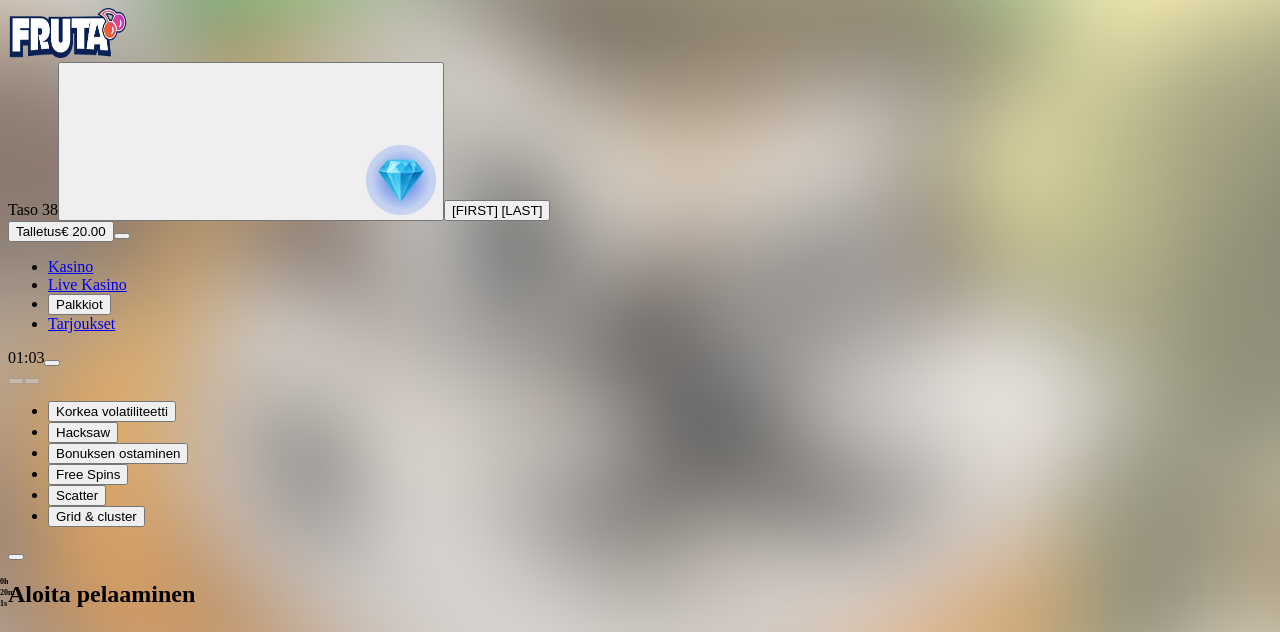 type on "**" 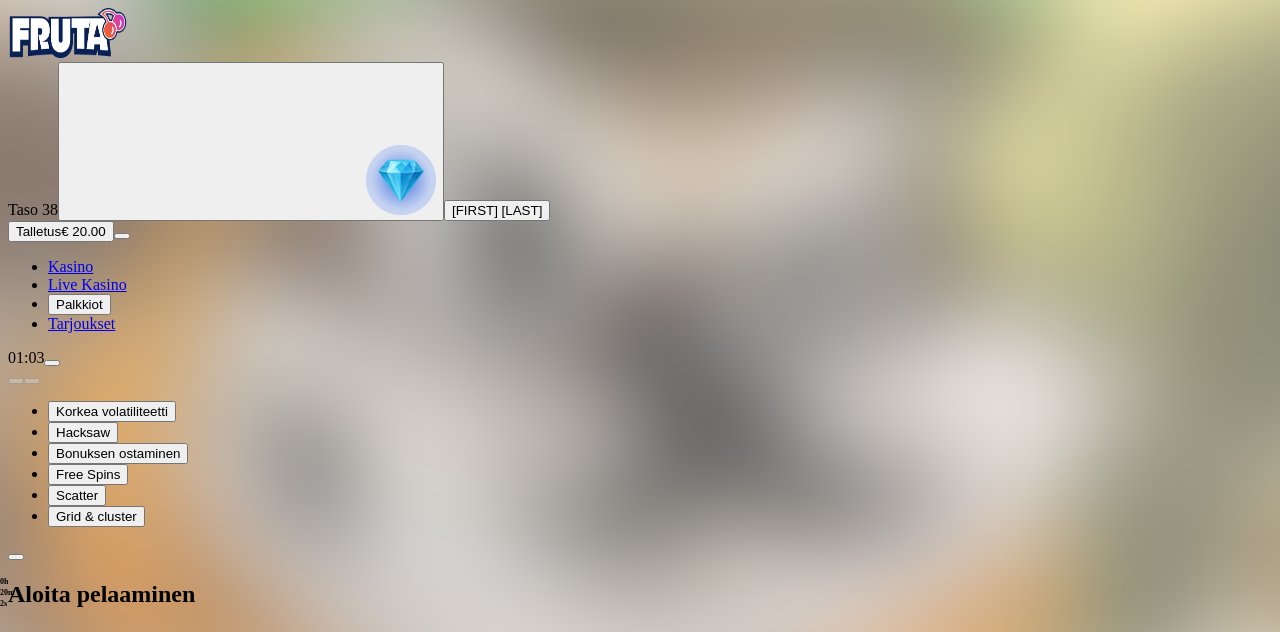 click on "TALLETA JA PELAA" at bounding box center [76, 2092] 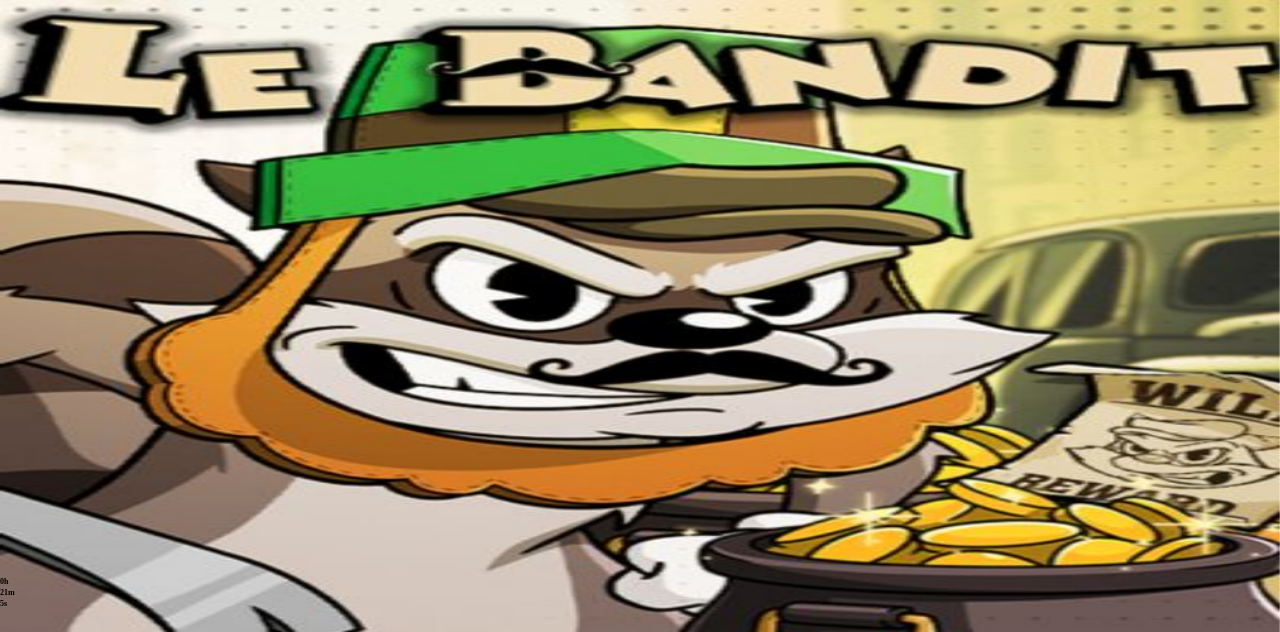 scroll, scrollTop: 0, scrollLeft: 0, axis: both 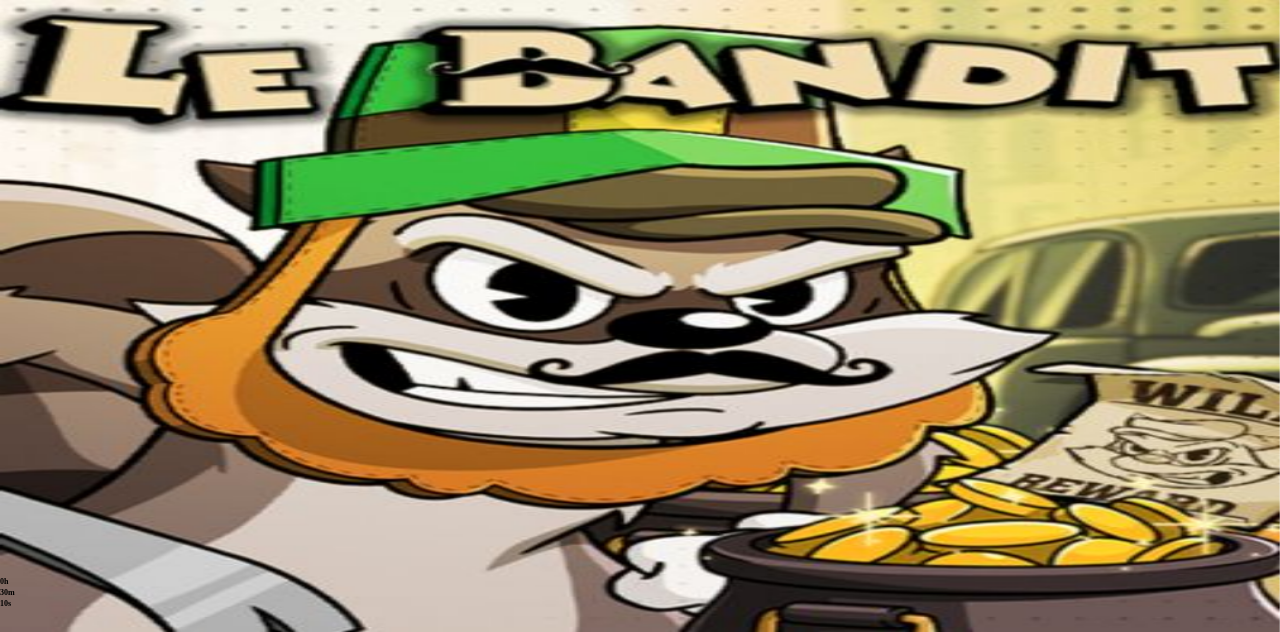 click at bounding box center [640, 641] 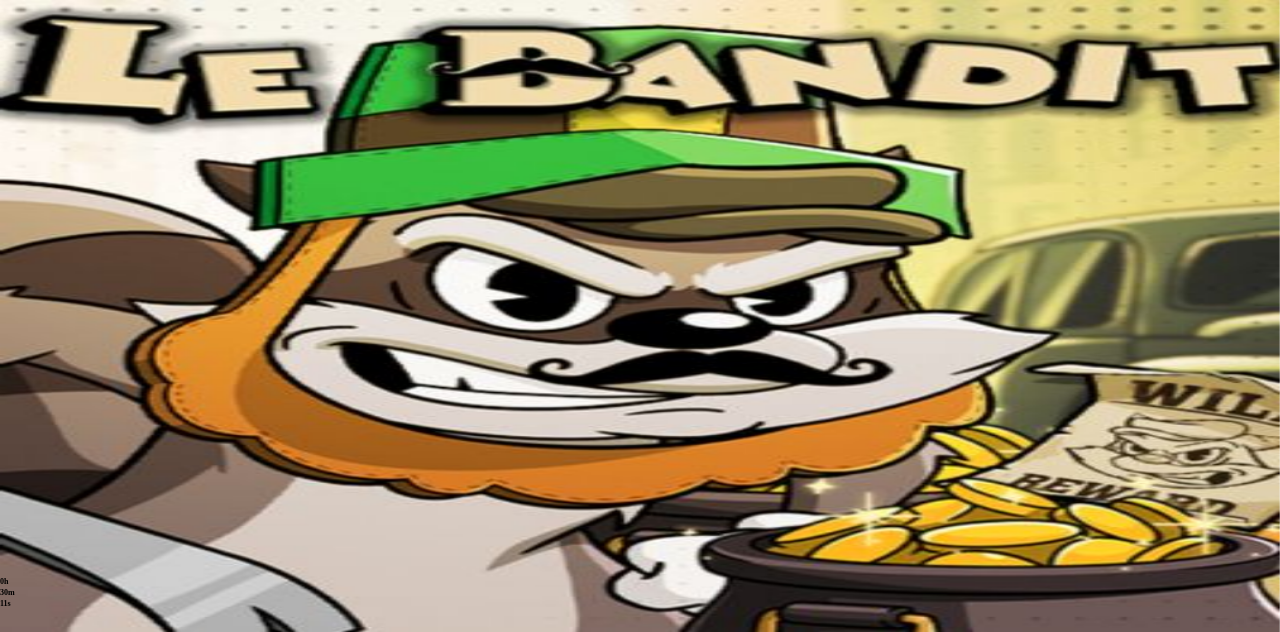 click on "Talletus € 20.00" at bounding box center [61, 231] 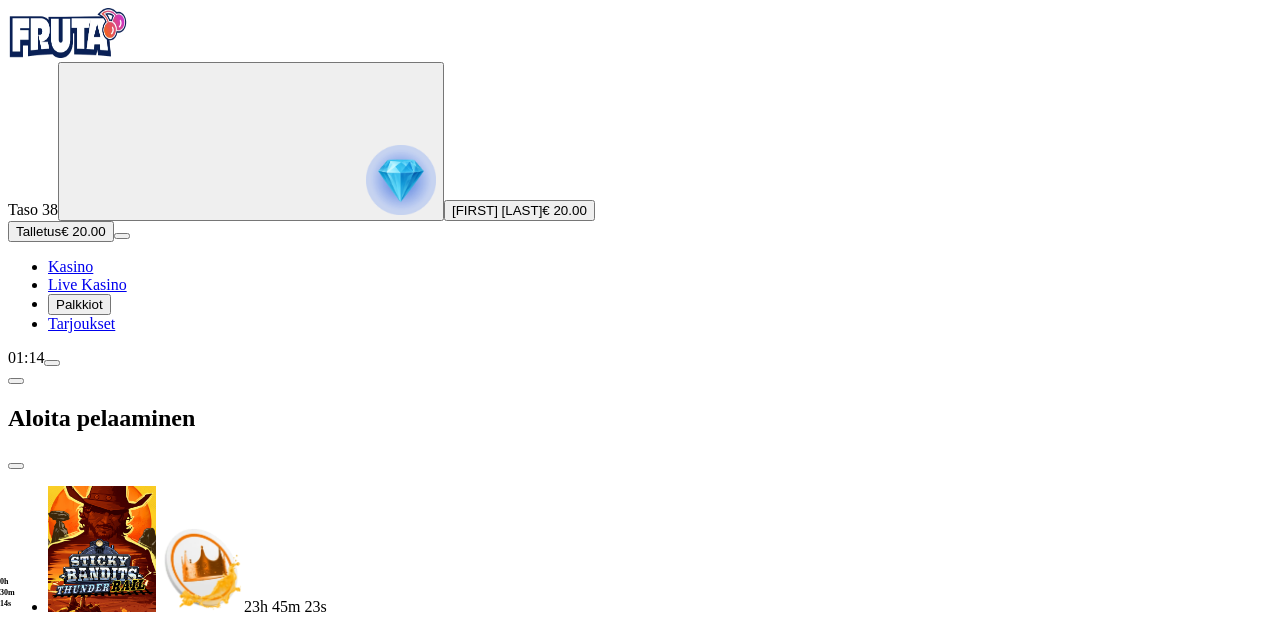 drag, startPoint x: 366, startPoint y: 398, endPoint x: 317, endPoint y: 410, distance: 50.447994 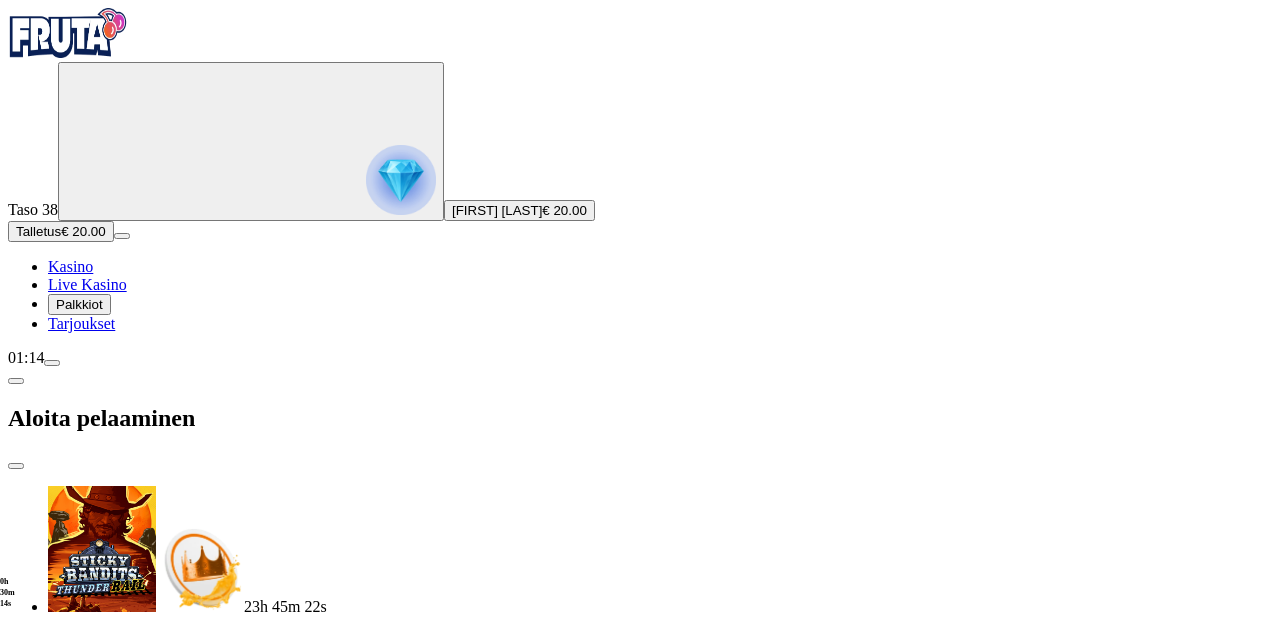 drag, startPoint x: 312, startPoint y: 411, endPoint x: 78, endPoint y: 445, distance: 236.45718 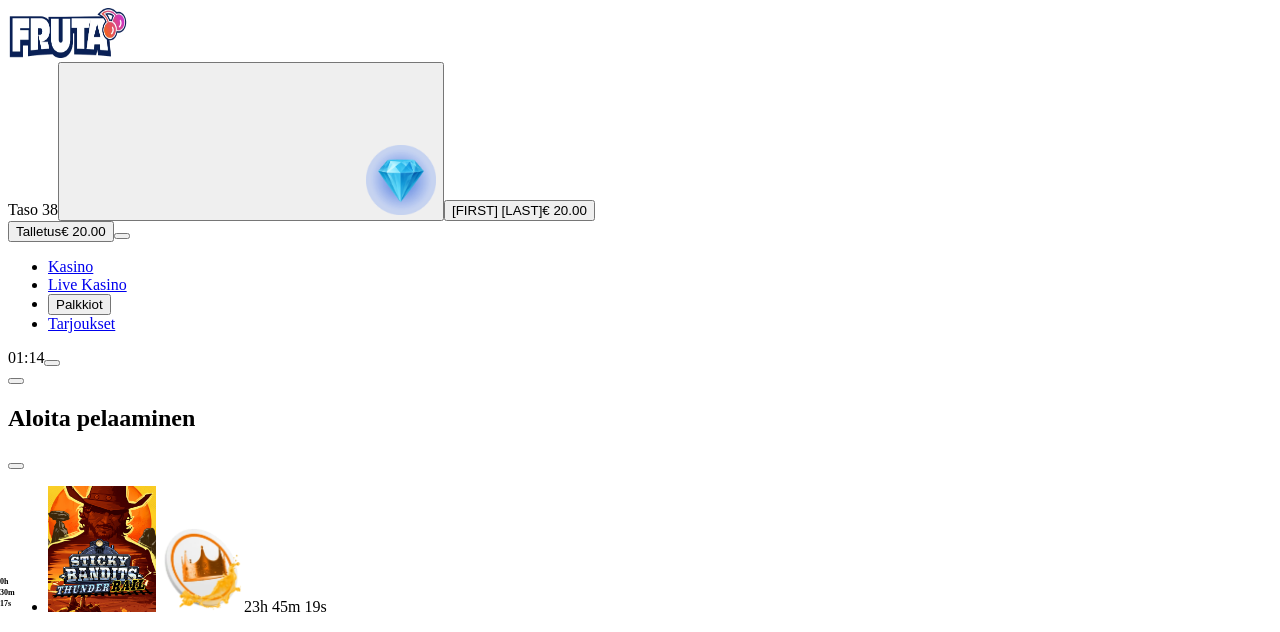 type on "**" 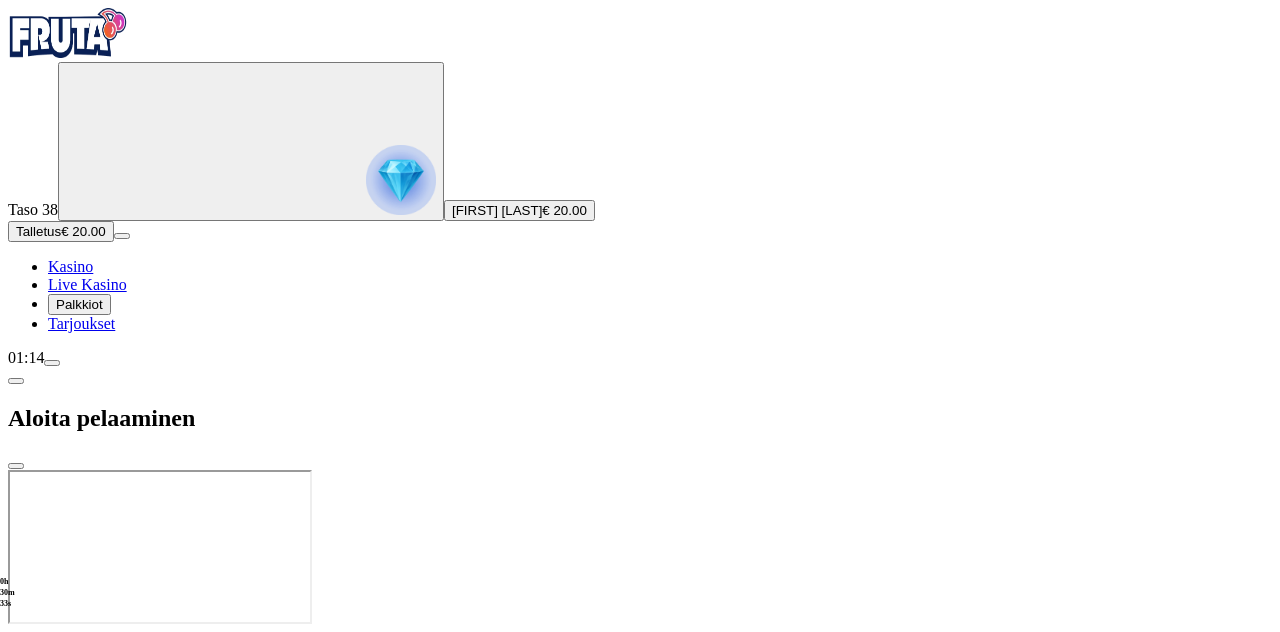 click at bounding box center (640, 628) 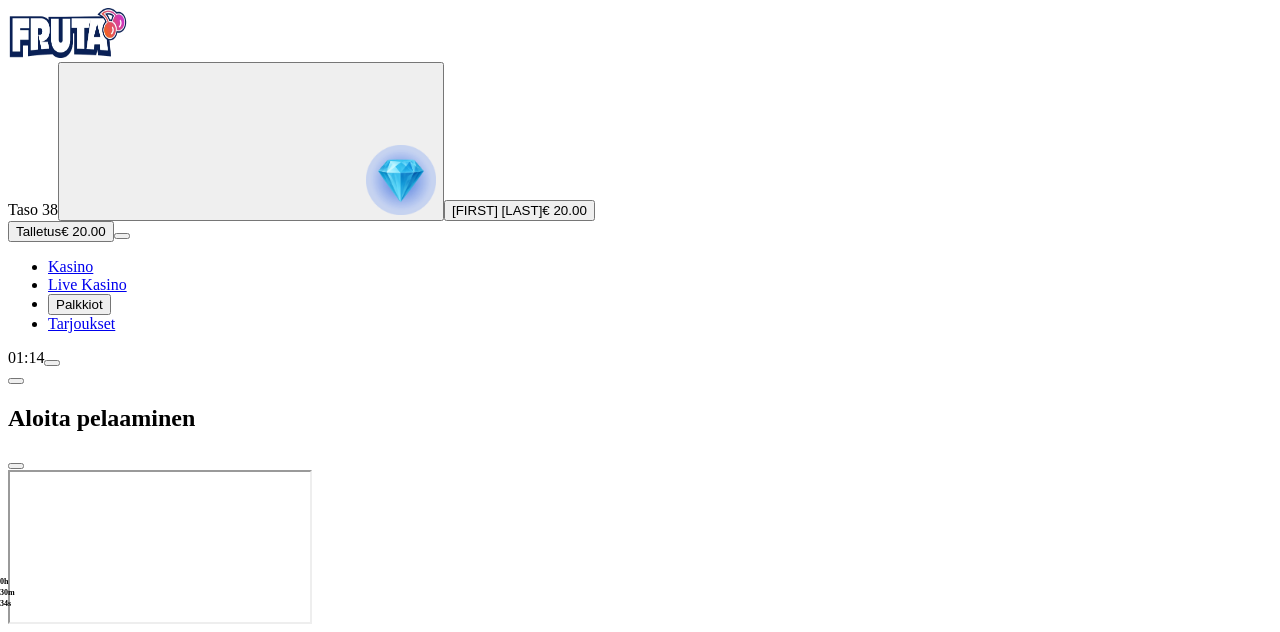 click at bounding box center [640, 628] 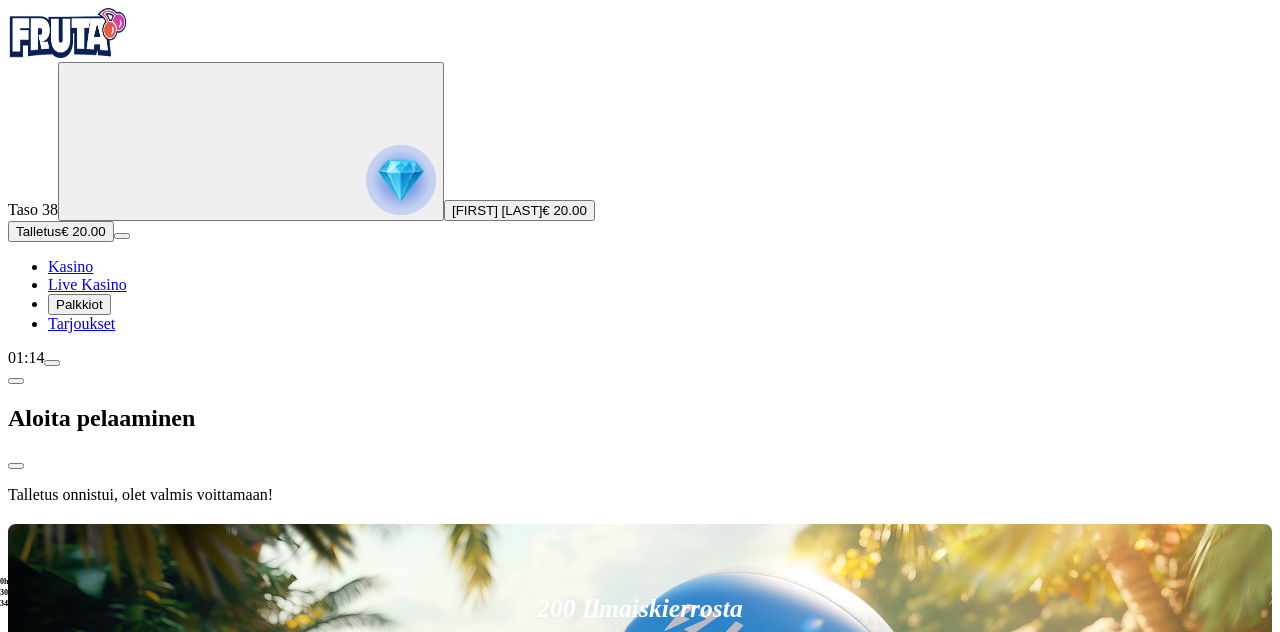 click at bounding box center [640, 520] 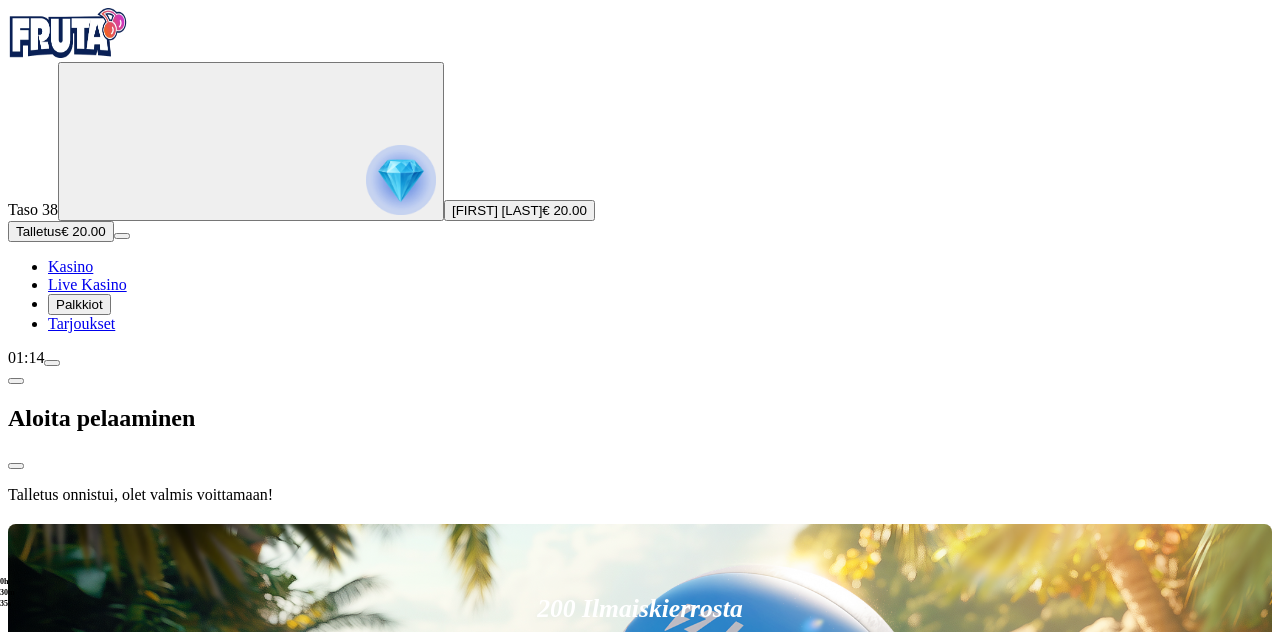 click at bounding box center (640, 520) 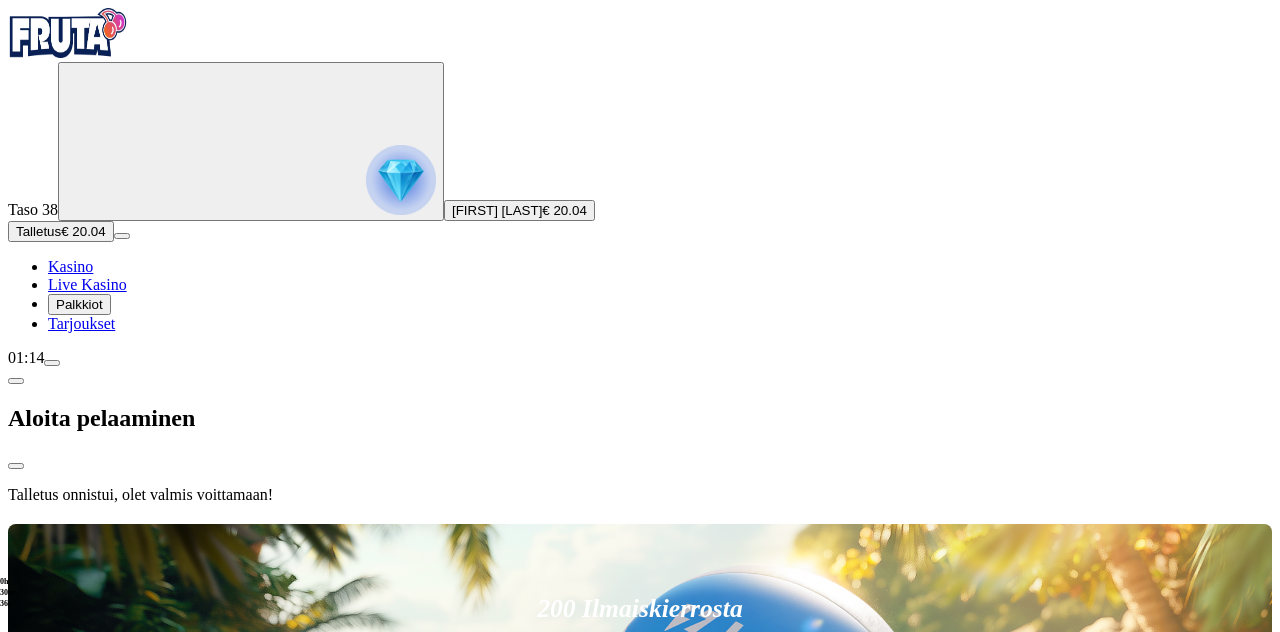 click at bounding box center [640, 520] 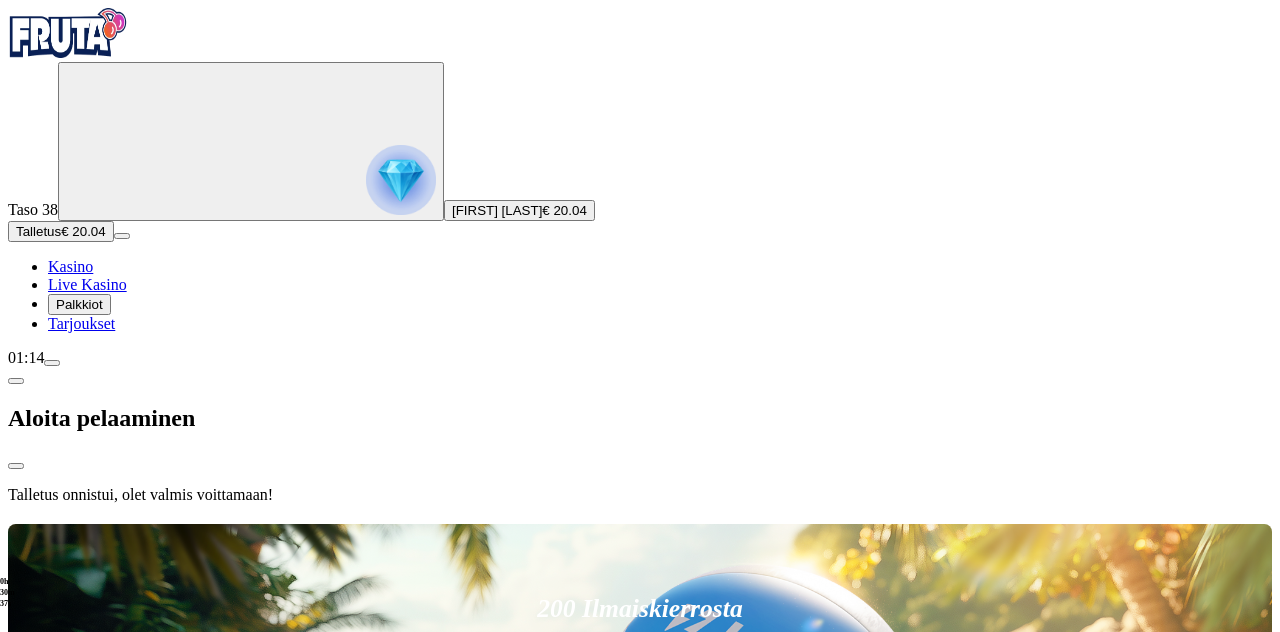 click at bounding box center (640, 520) 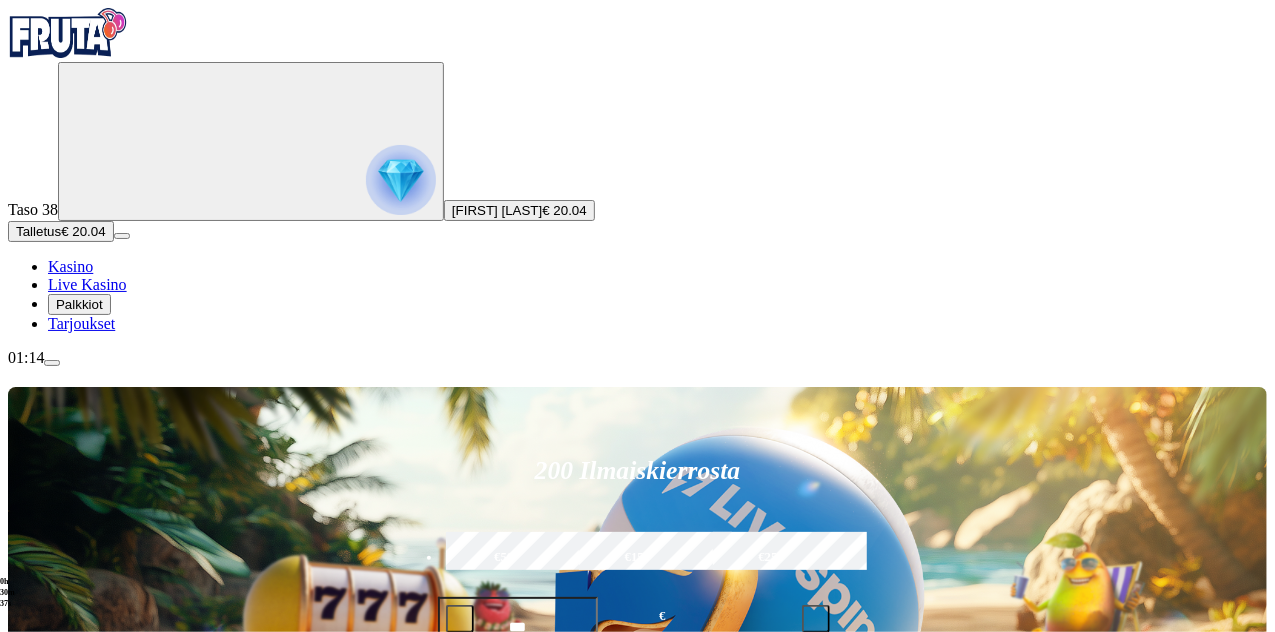 click on "Pelaa nyt" at bounding box center [77, 1497] 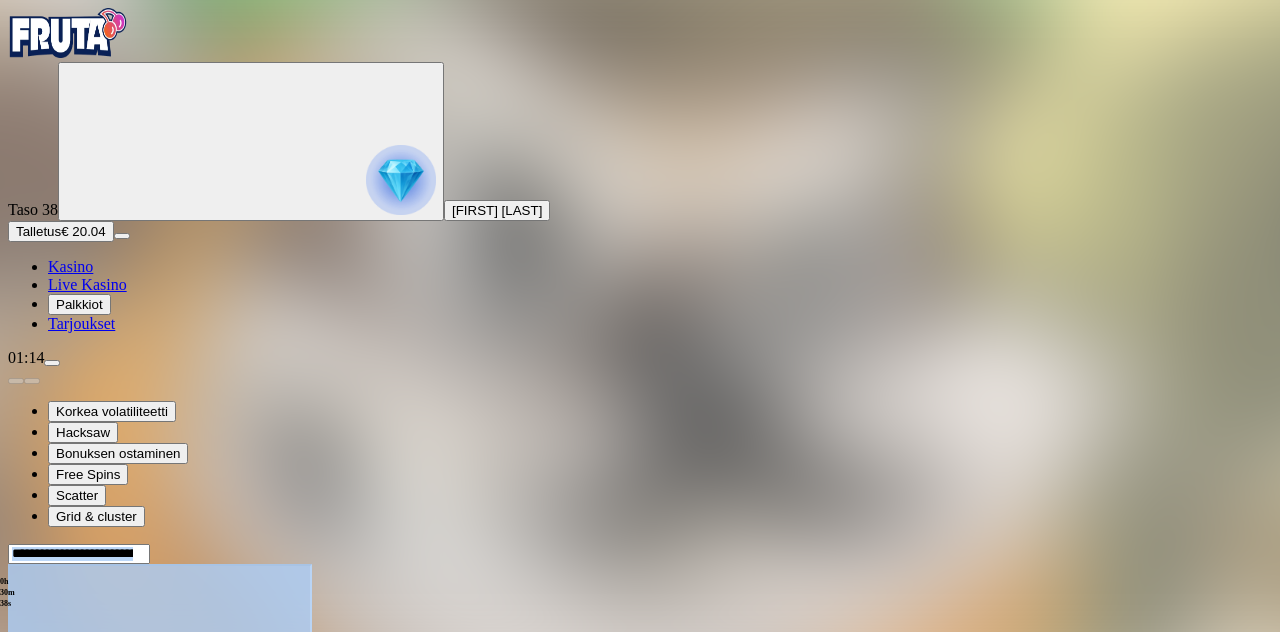 click at bounding box center (640, 643) 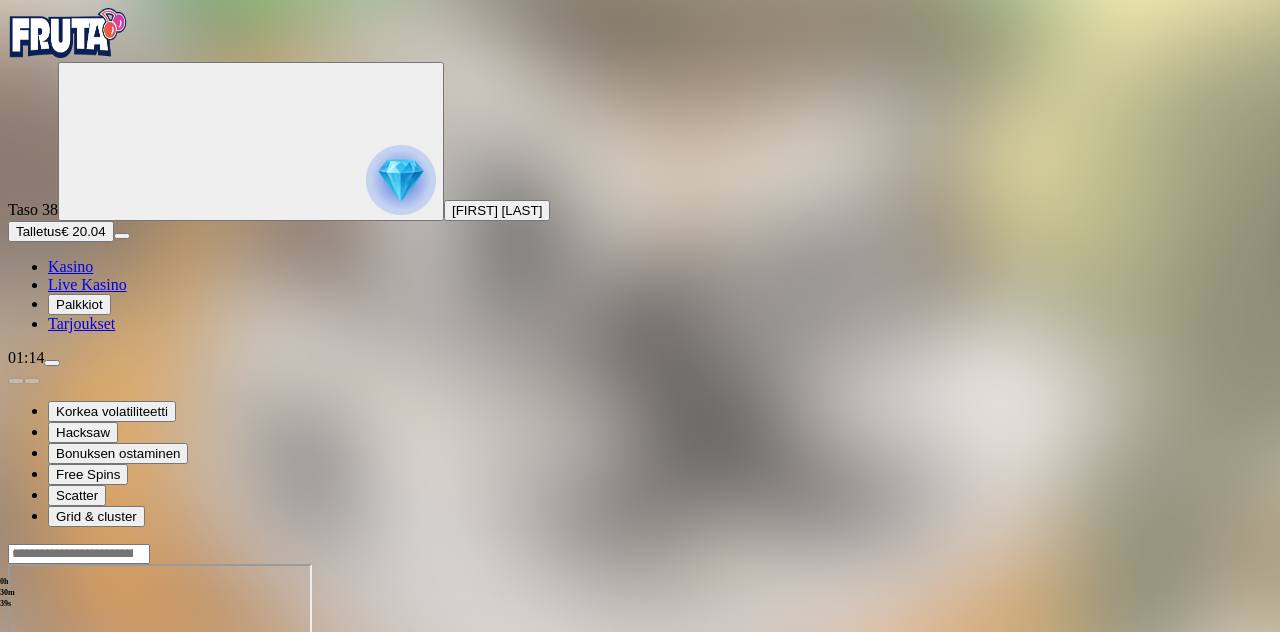 click at bounding box center (640, 641) 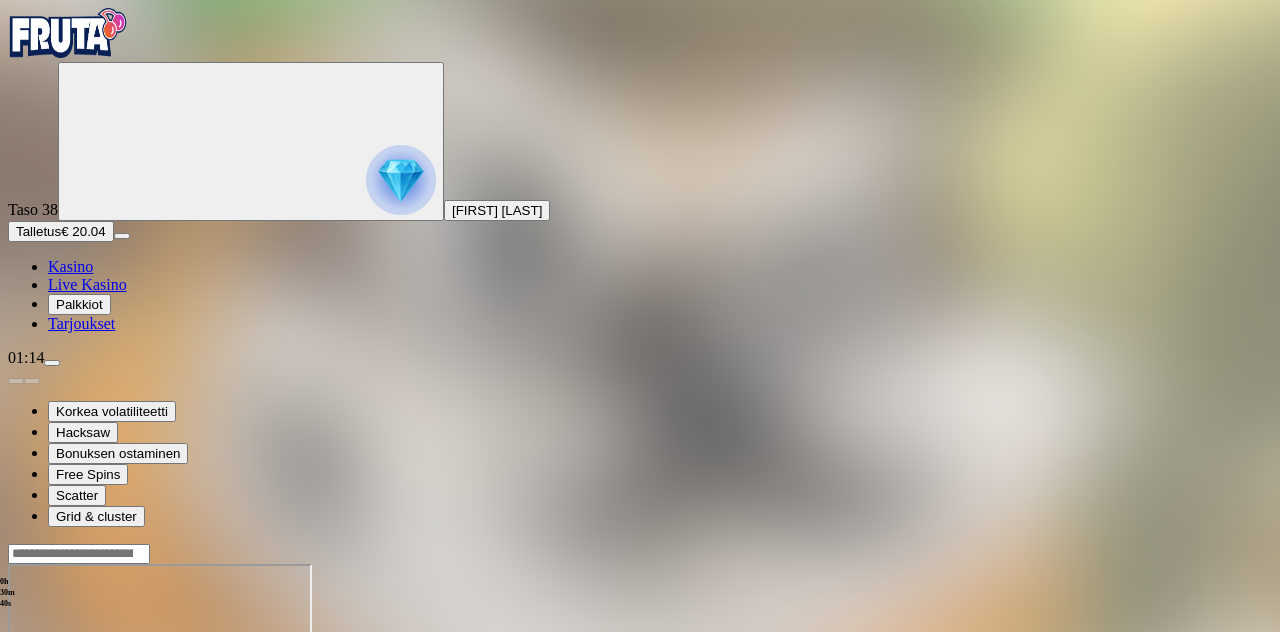 click at bounding box center (48, 736) 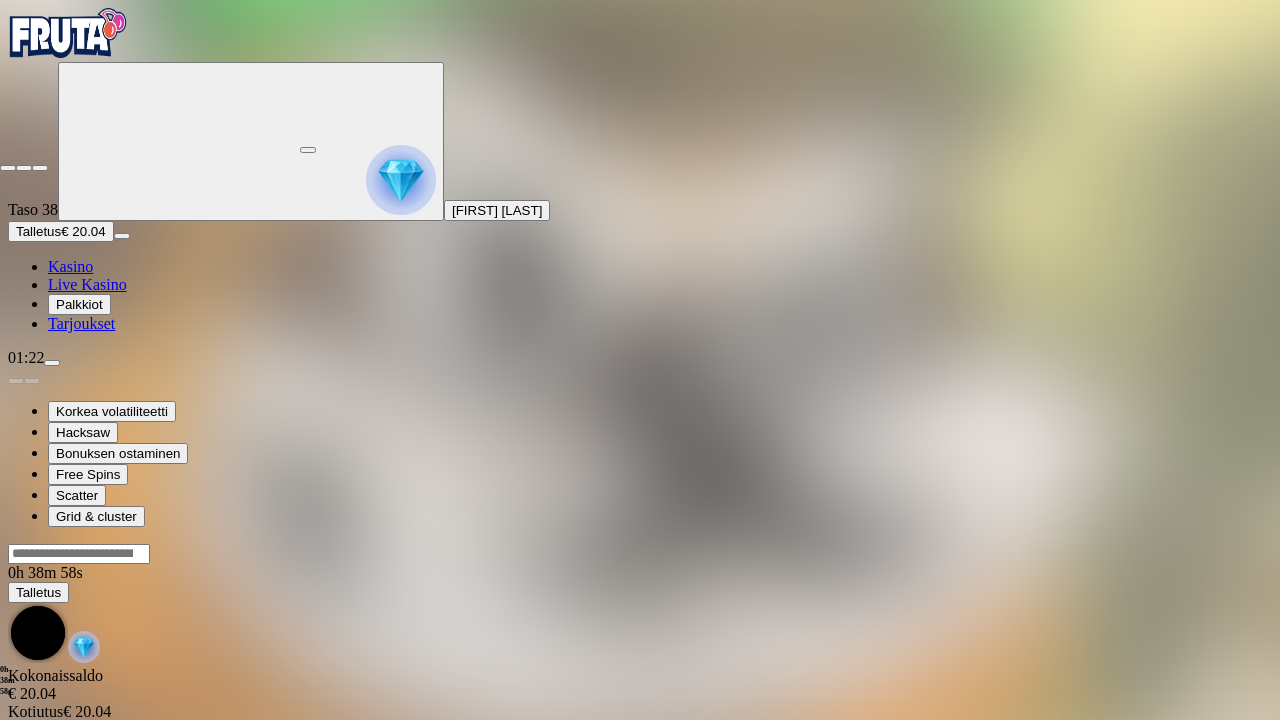 click at bounding box center [8, 168] 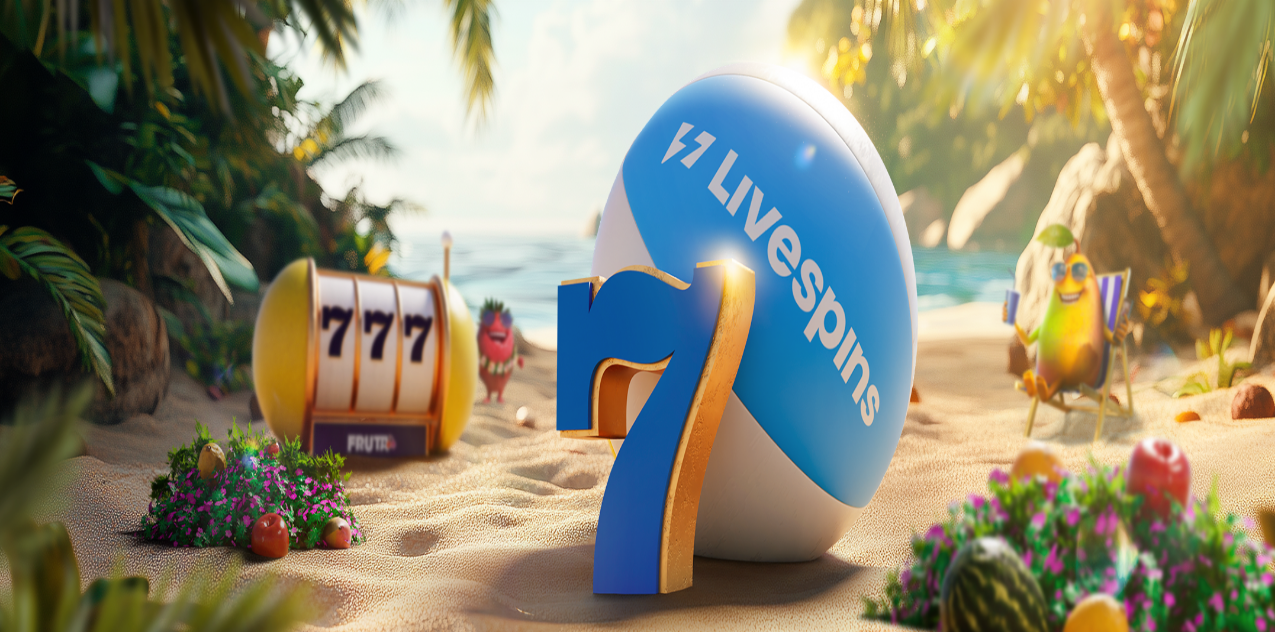 scroll, scrollTop: 0, scrollLeft: 0, axis: both 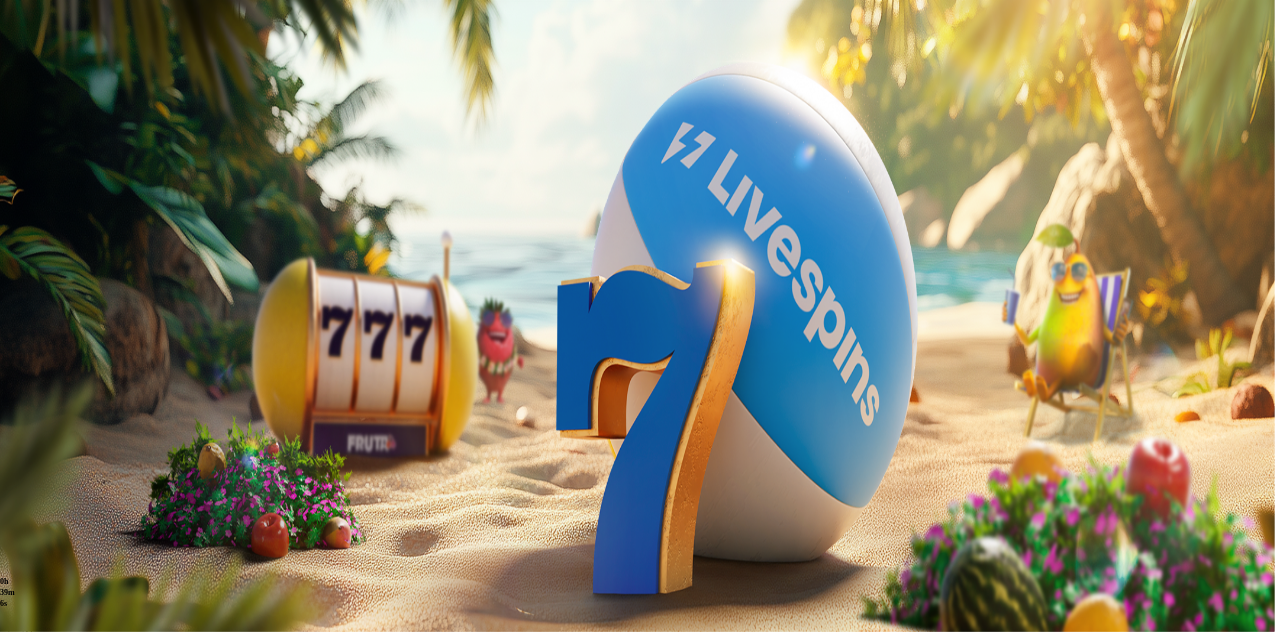 click at bounding box center (52, 363) 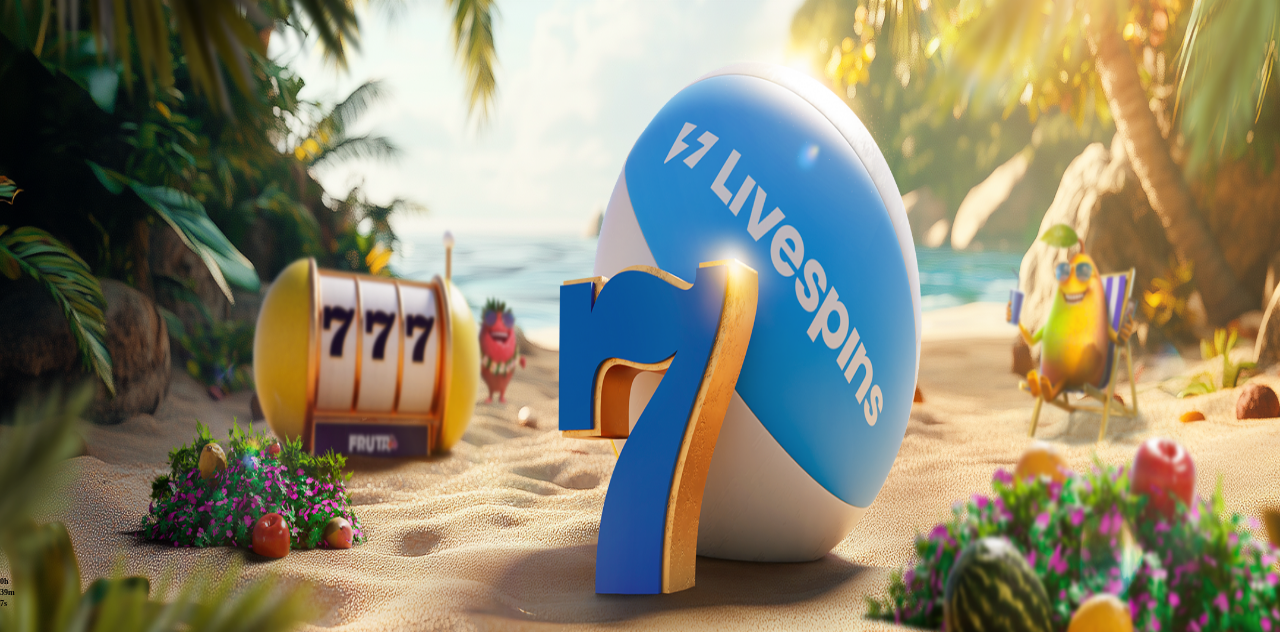 click on "Kotiutus" at bounding box center (40, 612) 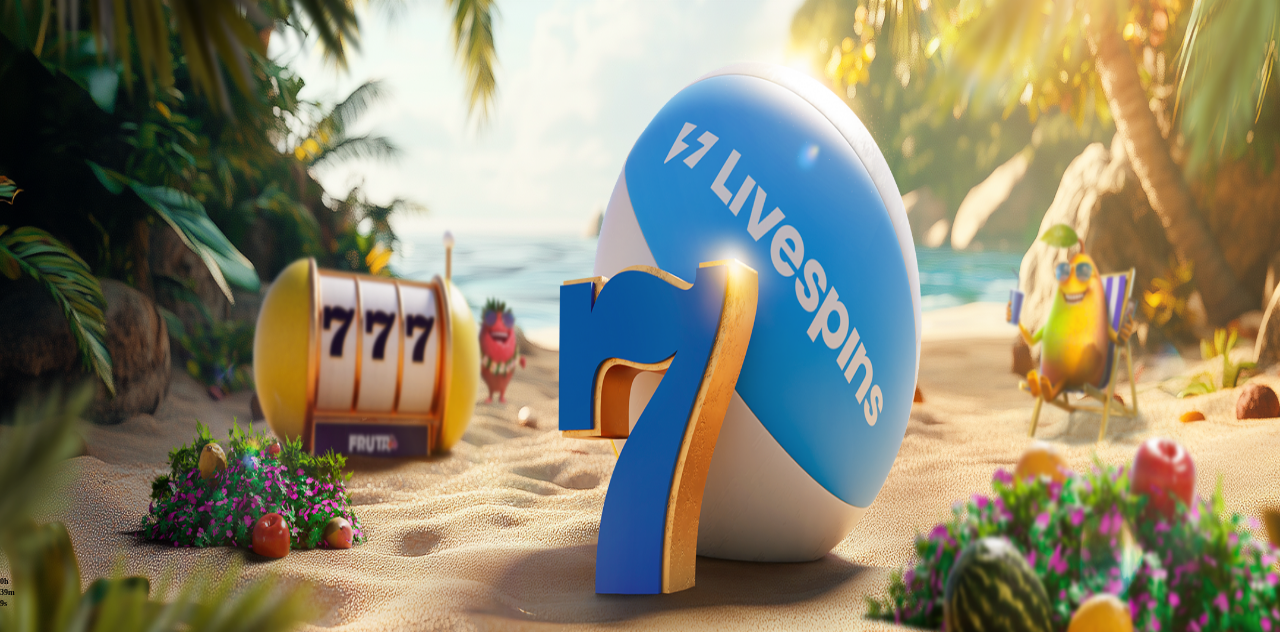 click at bounding box center [79, 481] 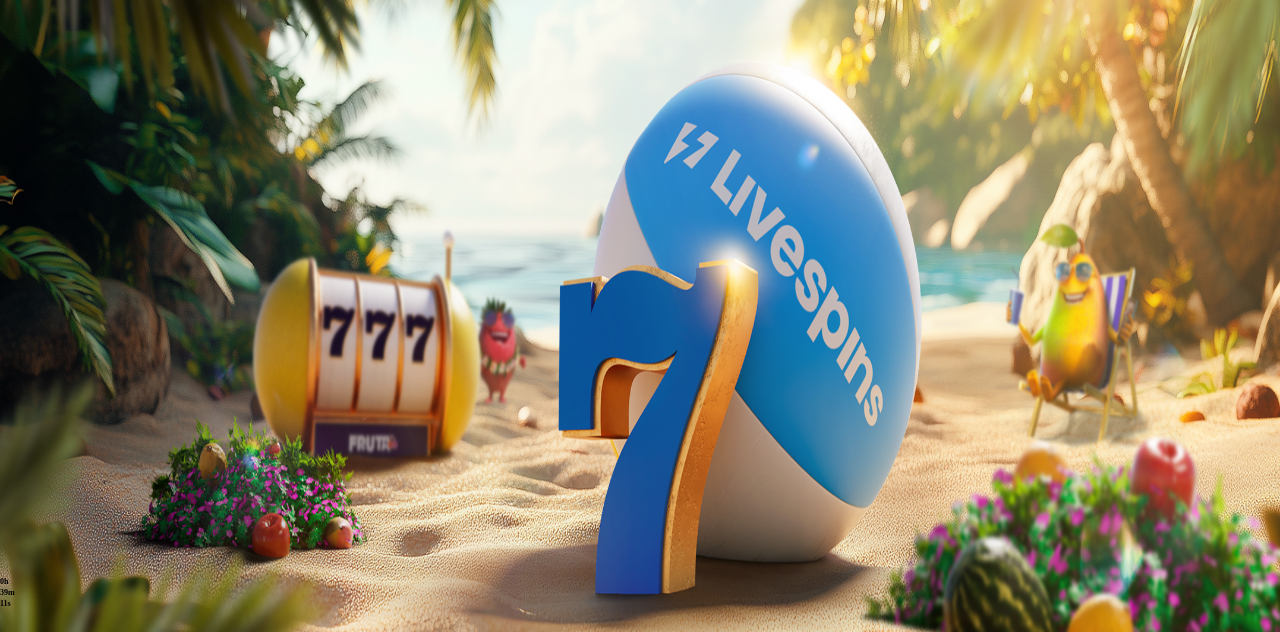 type on "**" 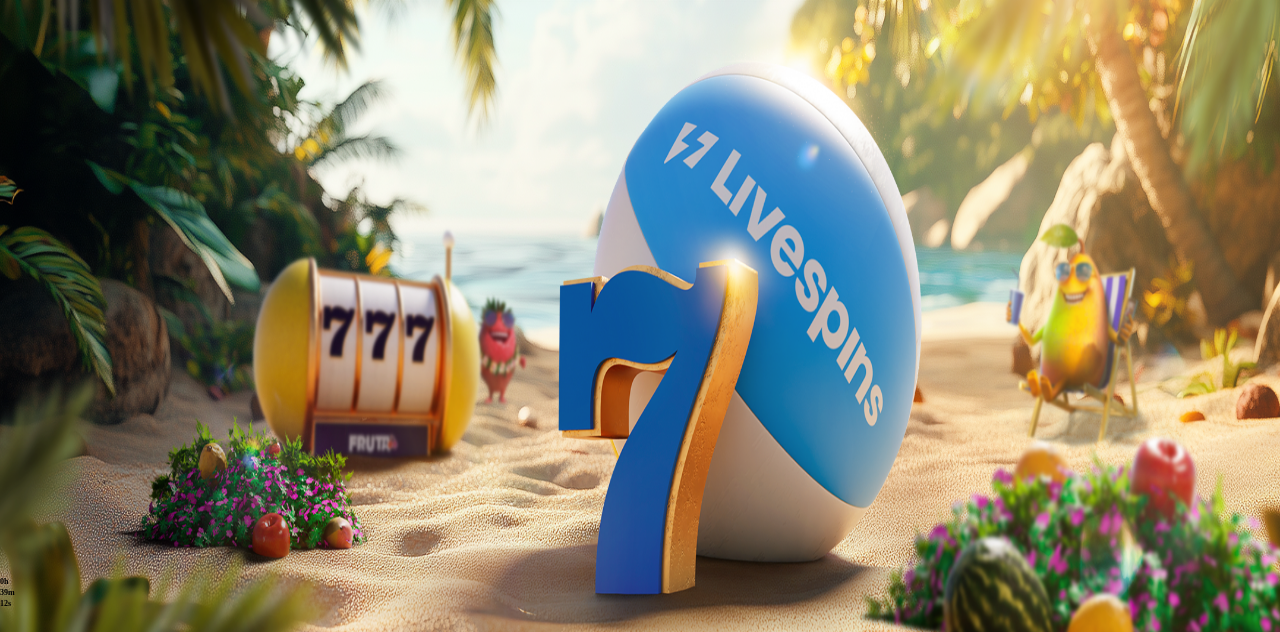 click on "Ulosmaksu" at bounding box center [49, 519] 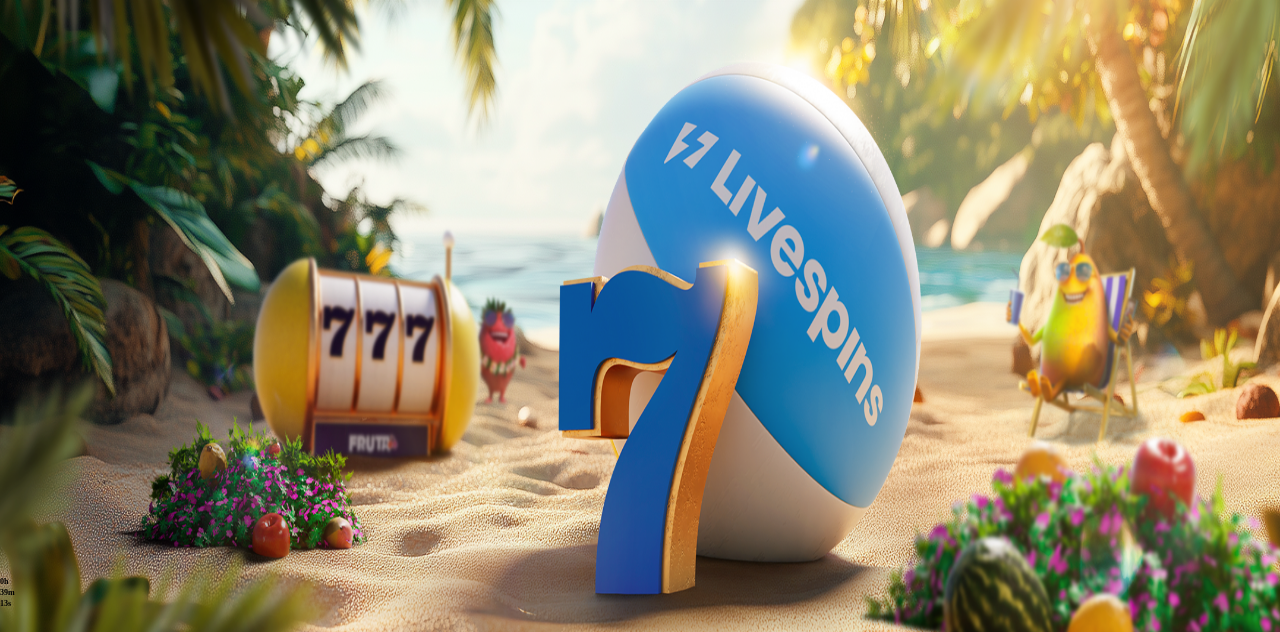 type 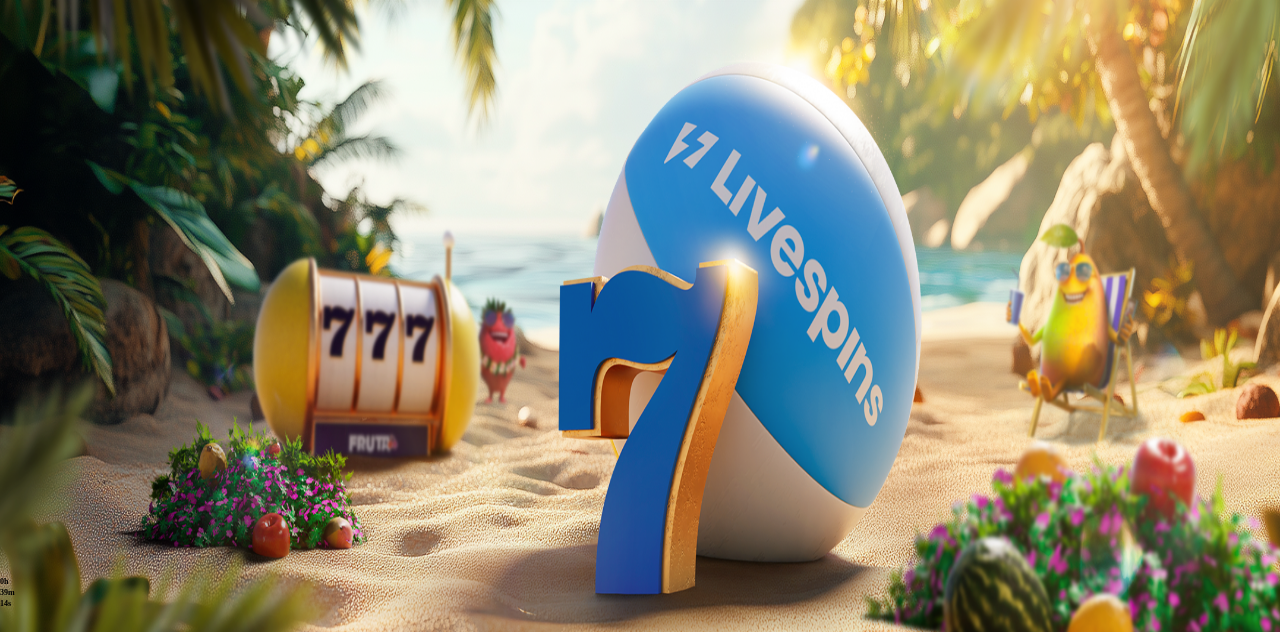 click at bounding box center [16, 466] 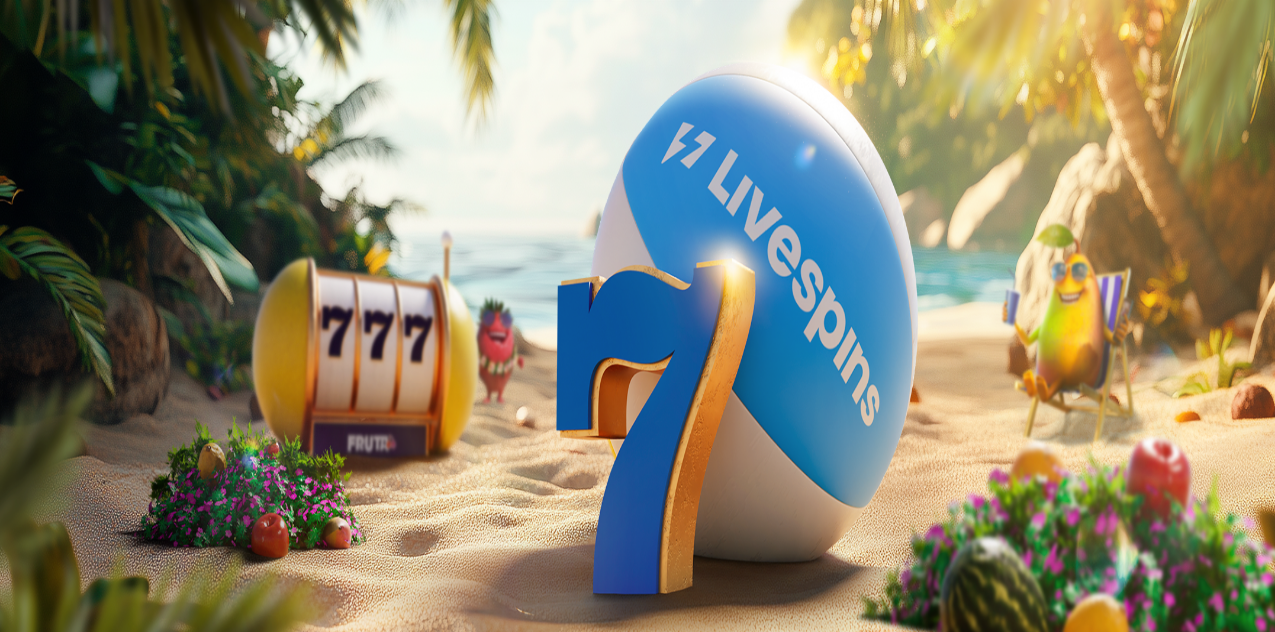 scroll, scrollTop: 0, scrollLeft: 0, axis: both 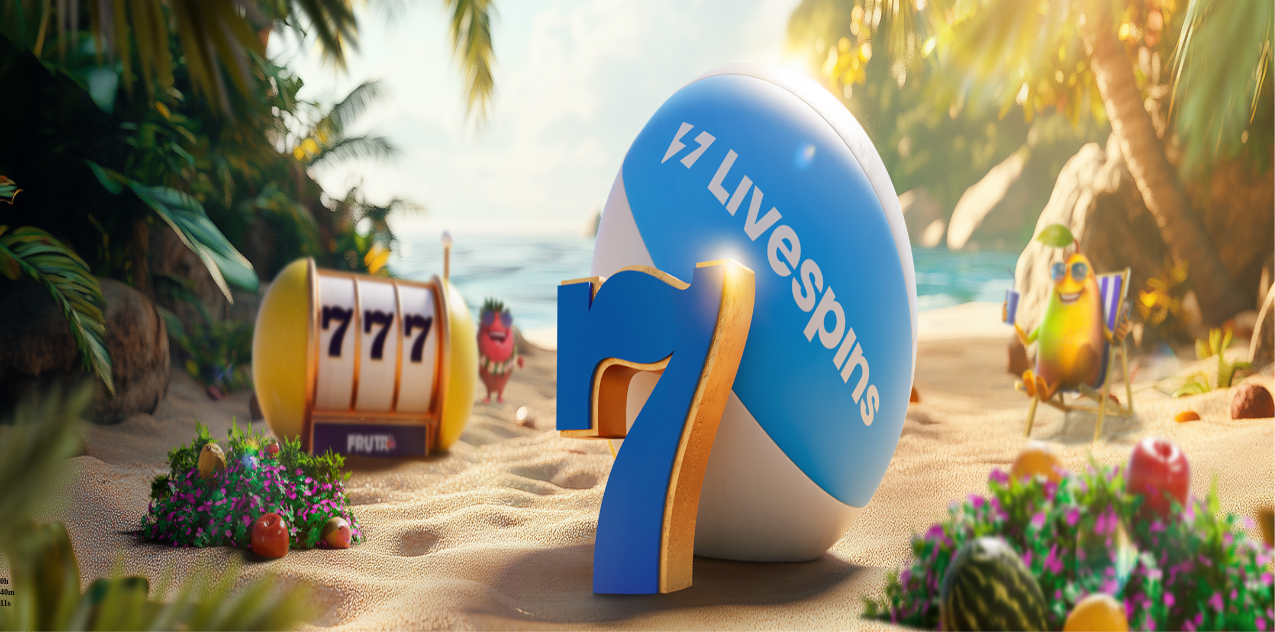 click at bounding box center [52, 363] 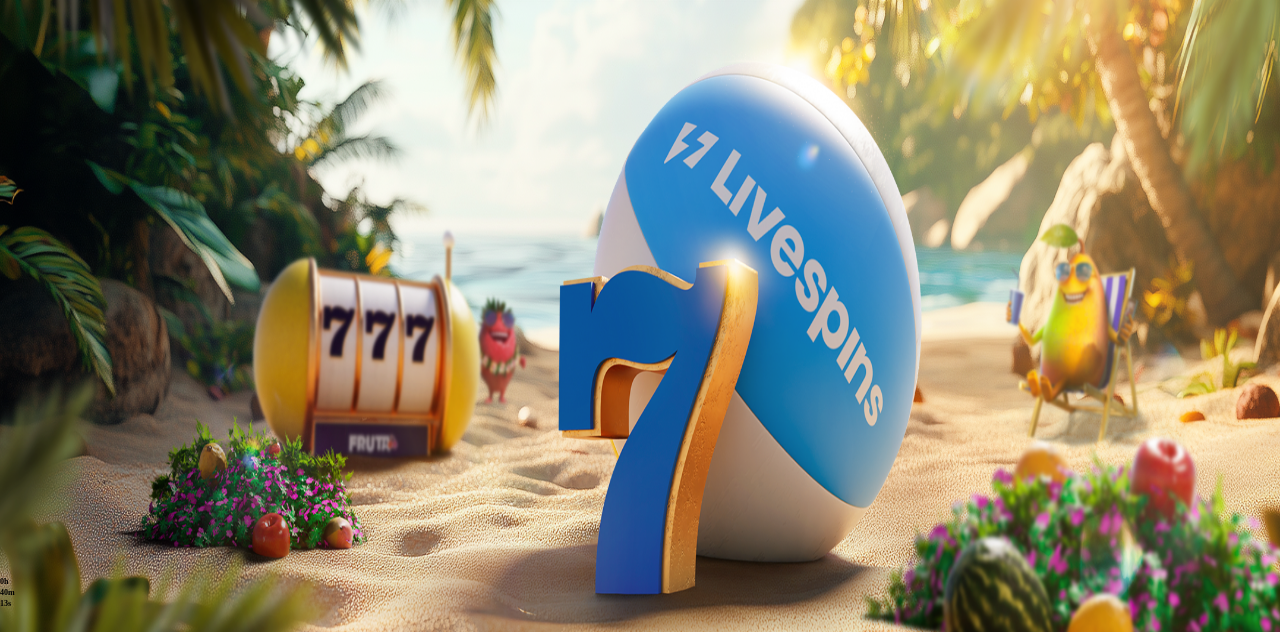 click on "Pelaa vastuullisesti" at bounding box center [167, 775] 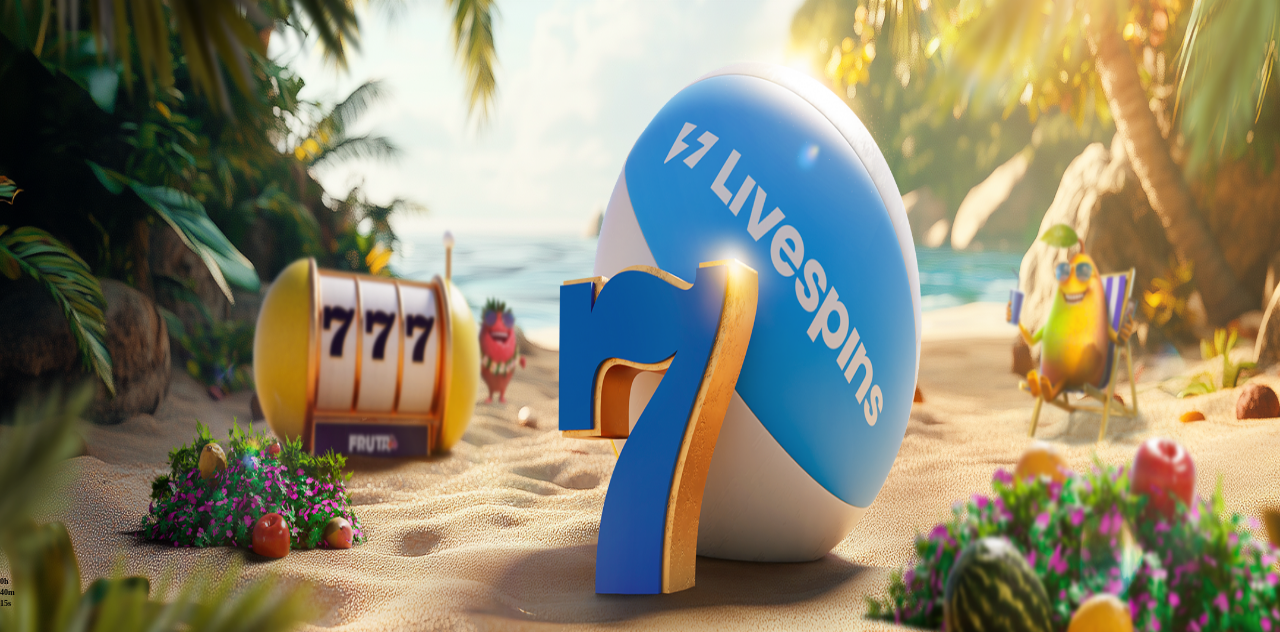 click on "7 päivää" at bounding box center [250, 700] 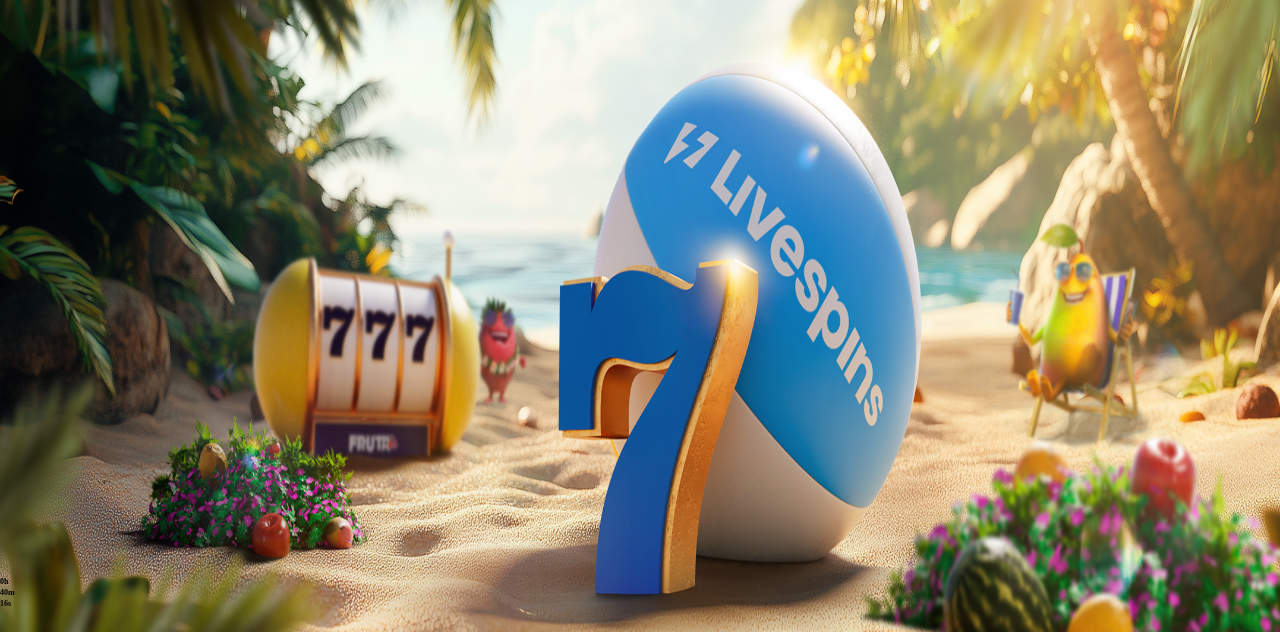click on "Kyllä" at bounding box center (361, 862) 